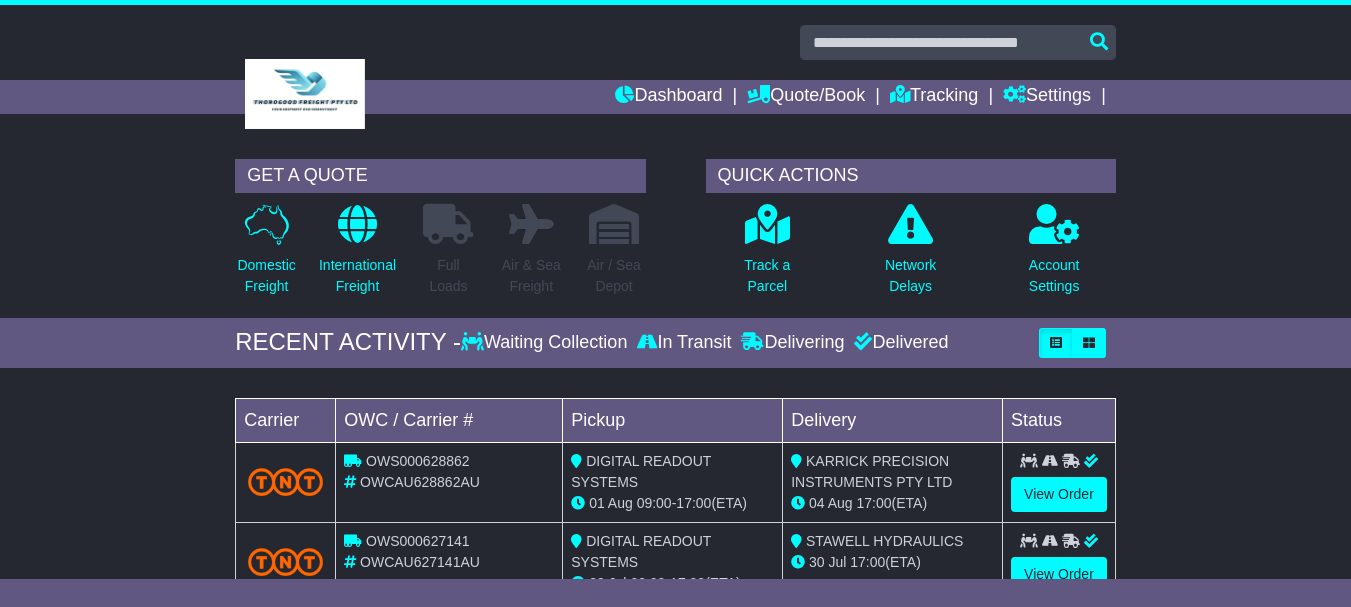 scroll, scrollTop: 0, scrollLeft: 0, axis: both 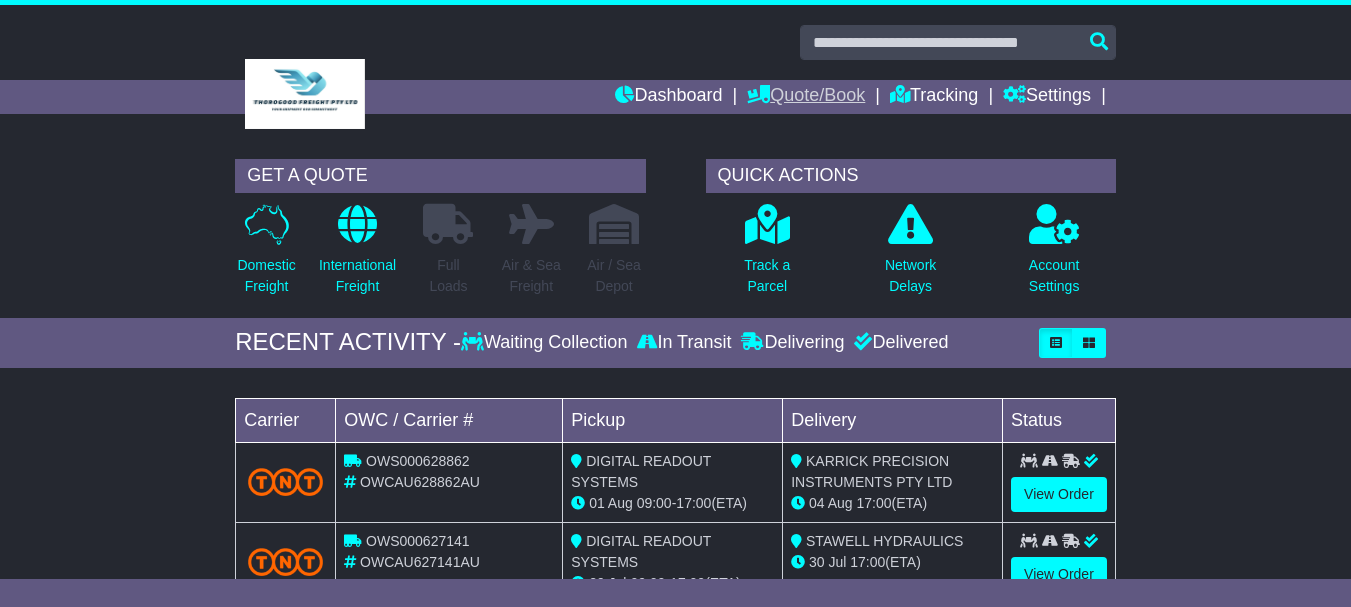 click on "Quote/Book" at bounding box center (806, 97) 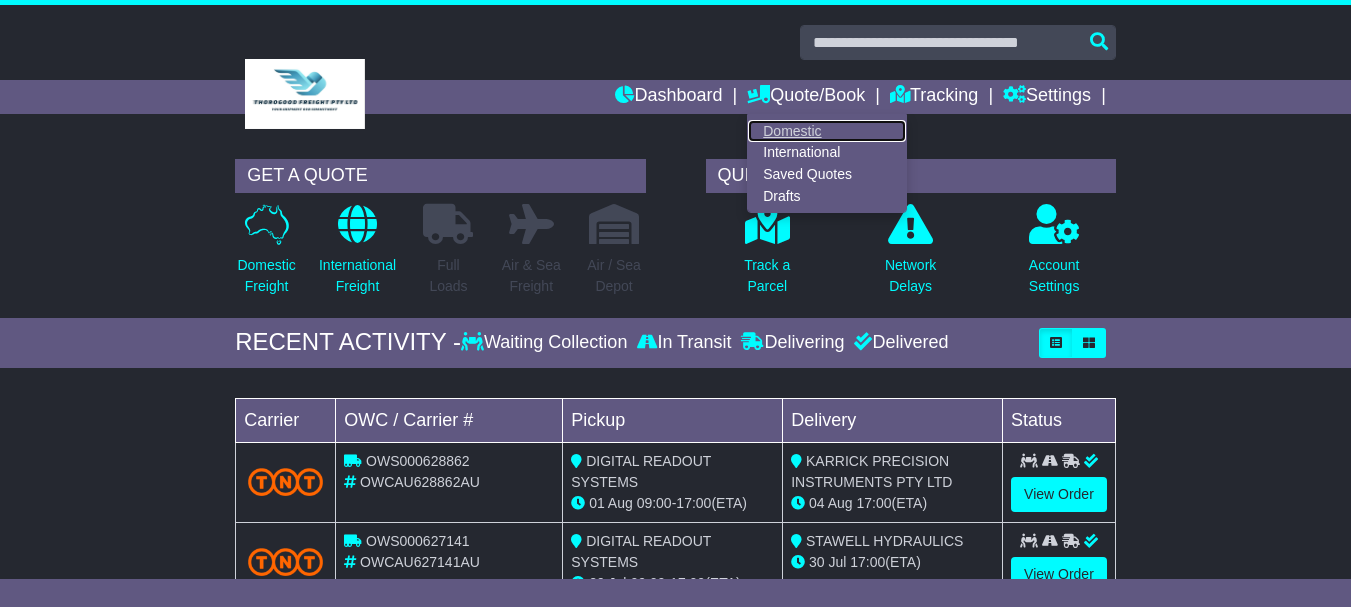 click on "Domestic" at bounding box center (827, 131) 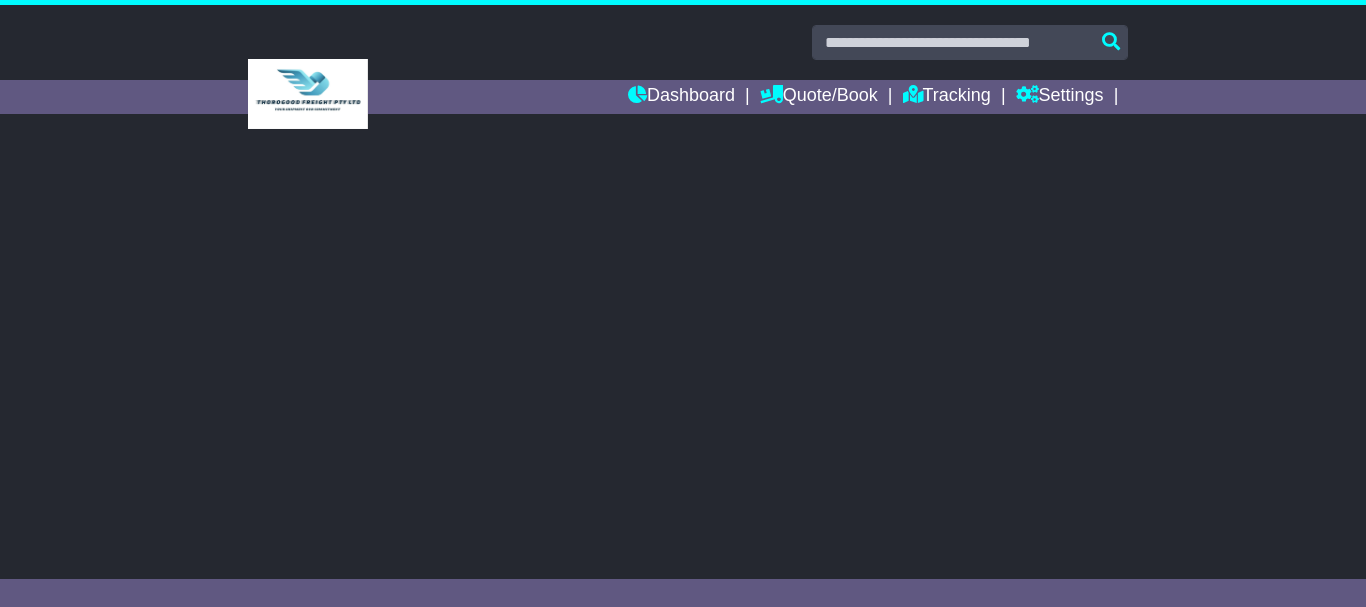 scroll, scrollTop: 0, scrollLeft: 0, axis: both 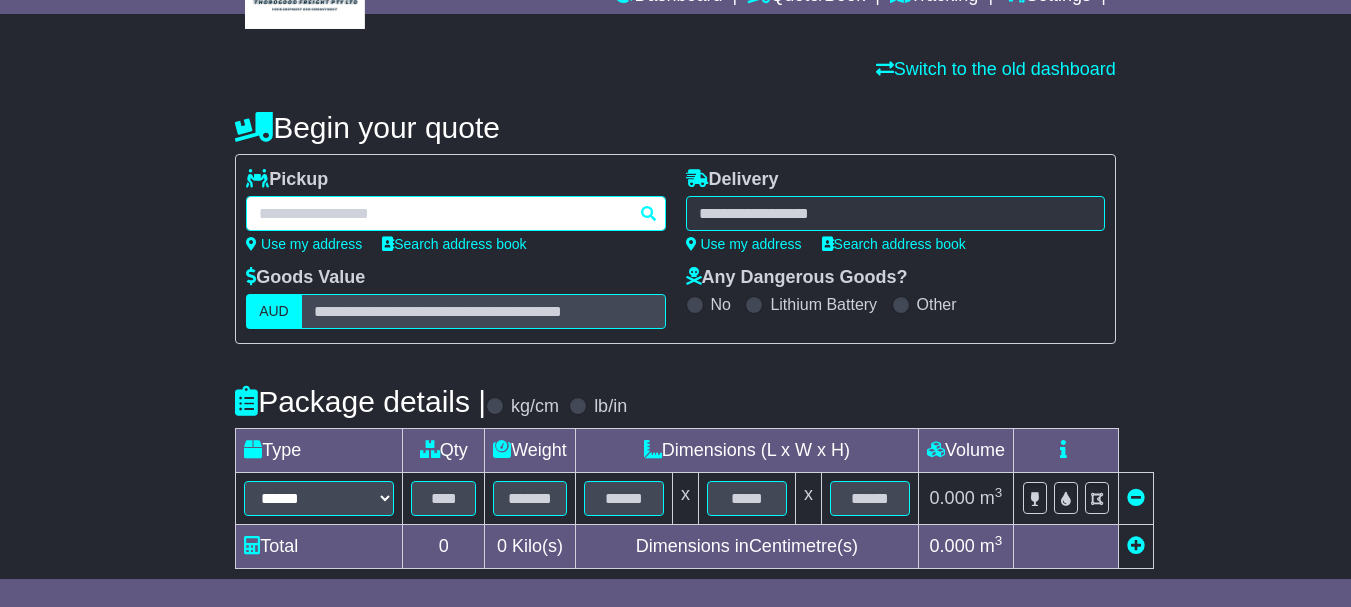 click at bounding box center (455, 213) 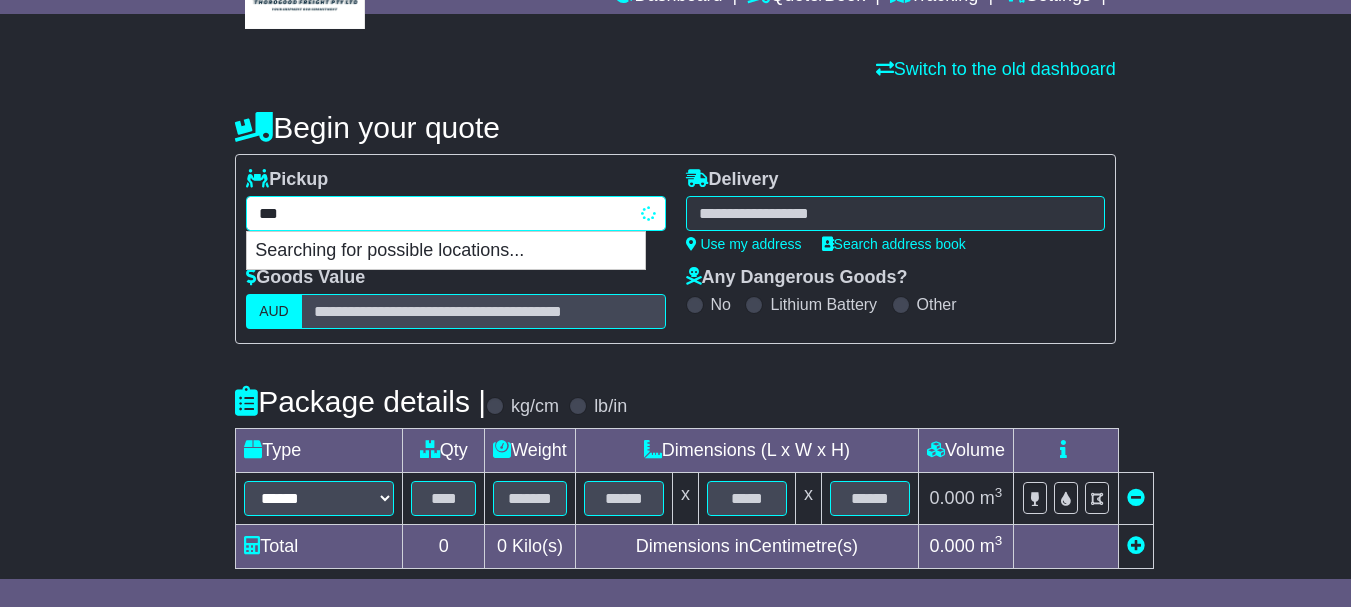 type on "****" 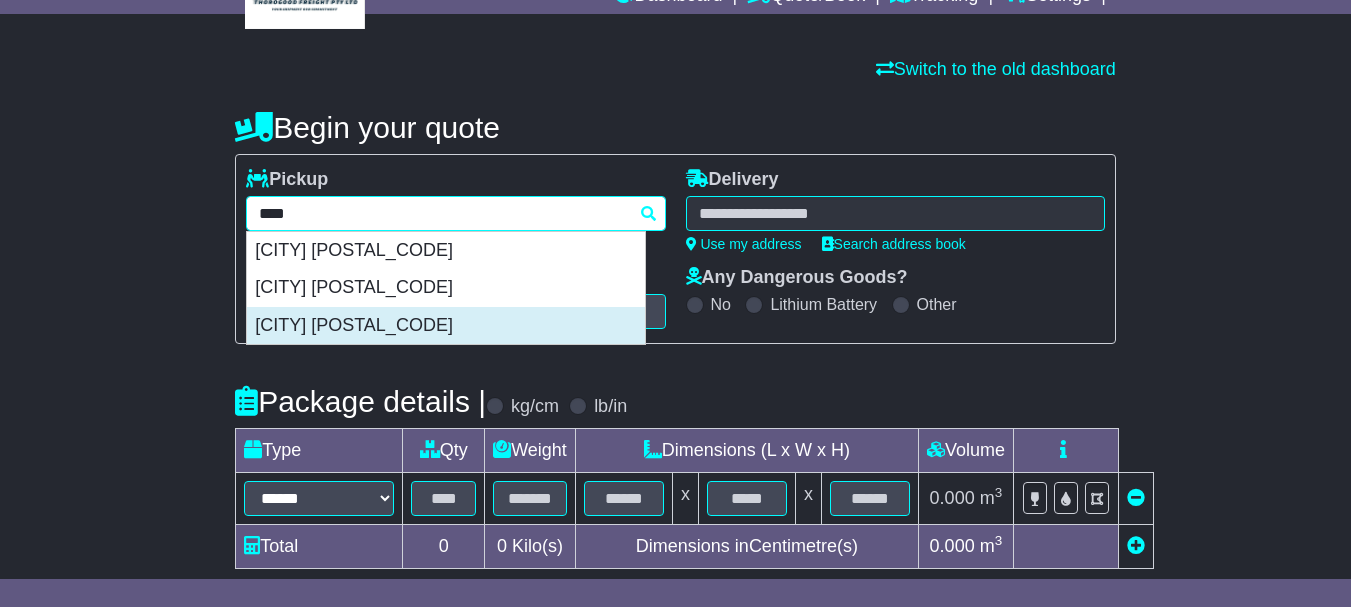click on "[CITY] [POSTAL_CODE]" at bounding box center [446, 326] 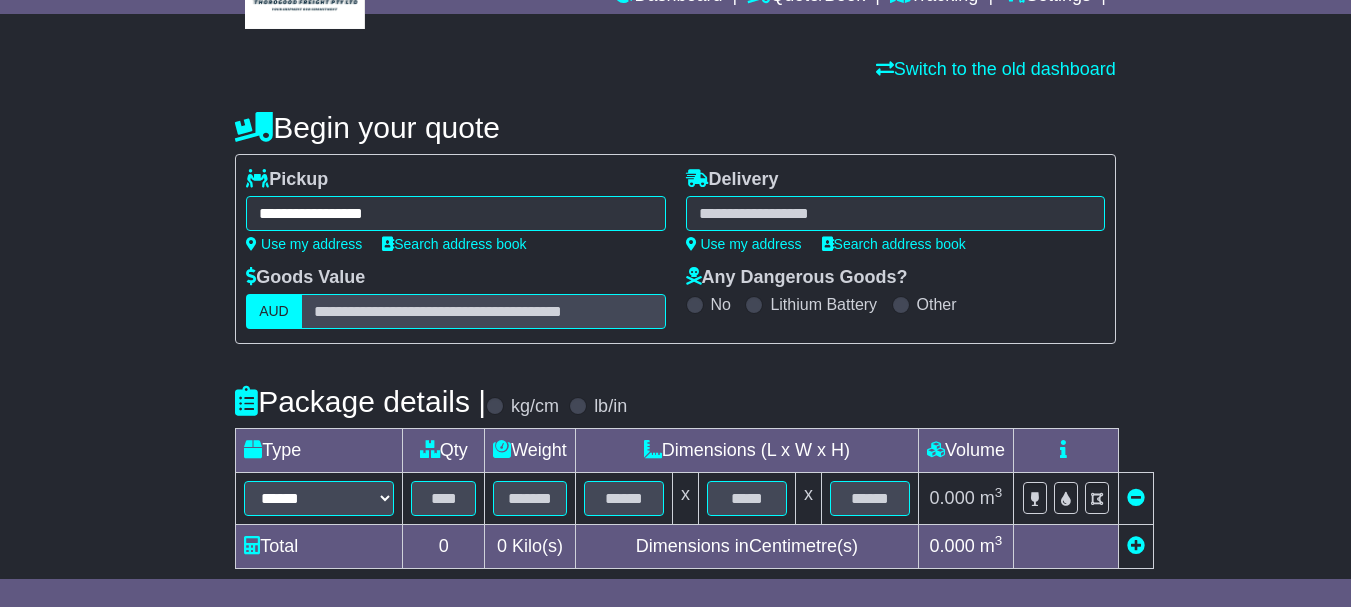 type on "**********" 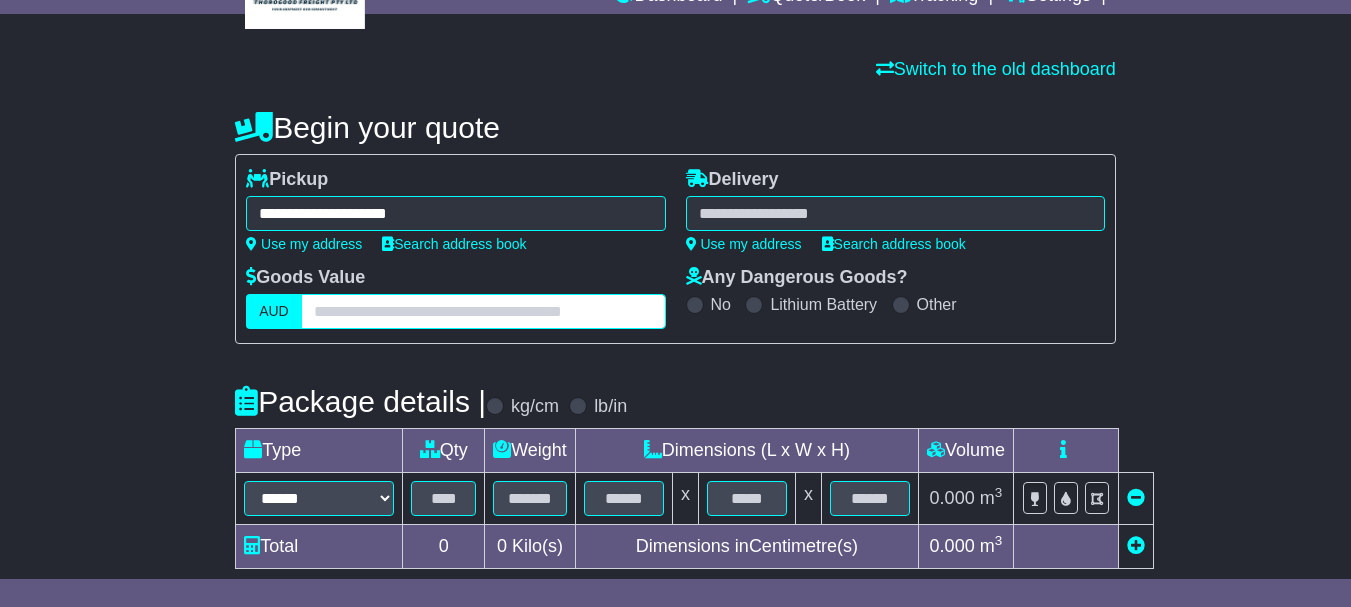 click at bounding box center (483, 311) 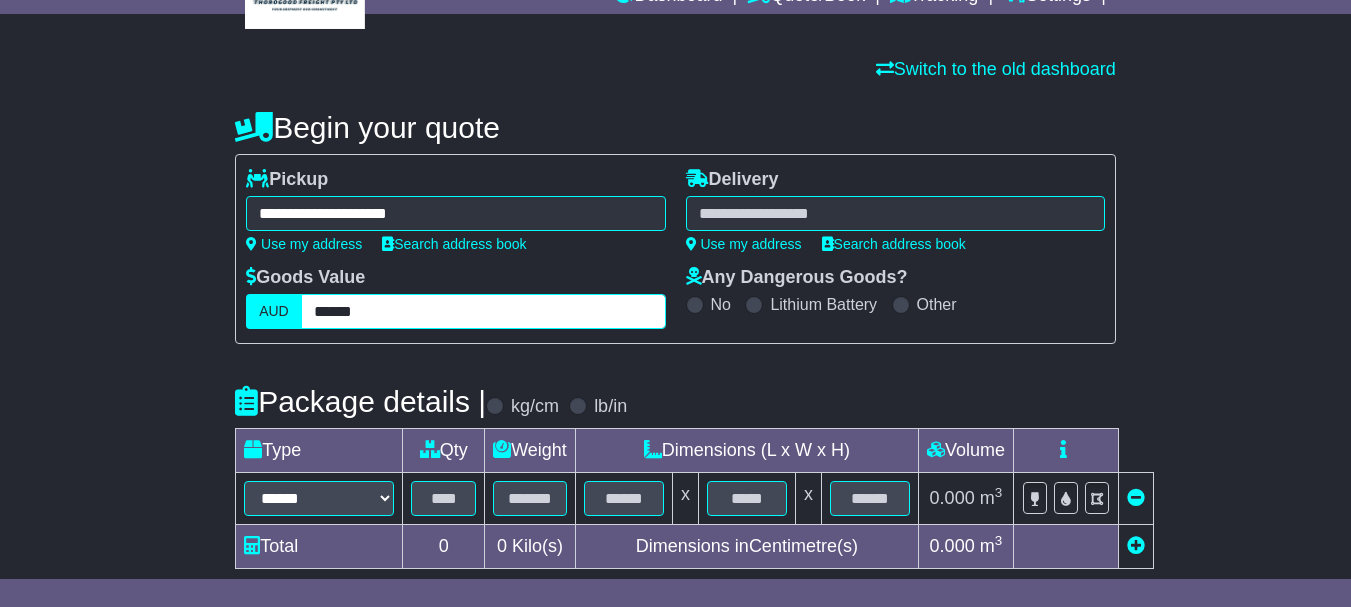 type on "******" 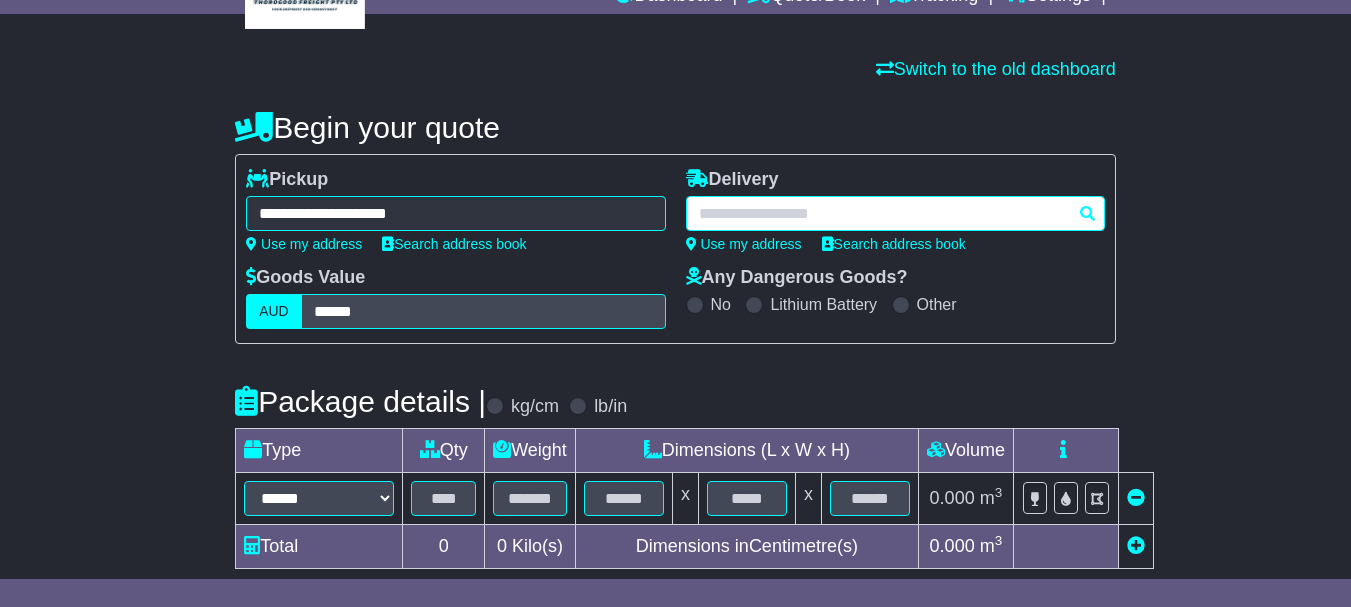 click at bounding box center [895, 213] 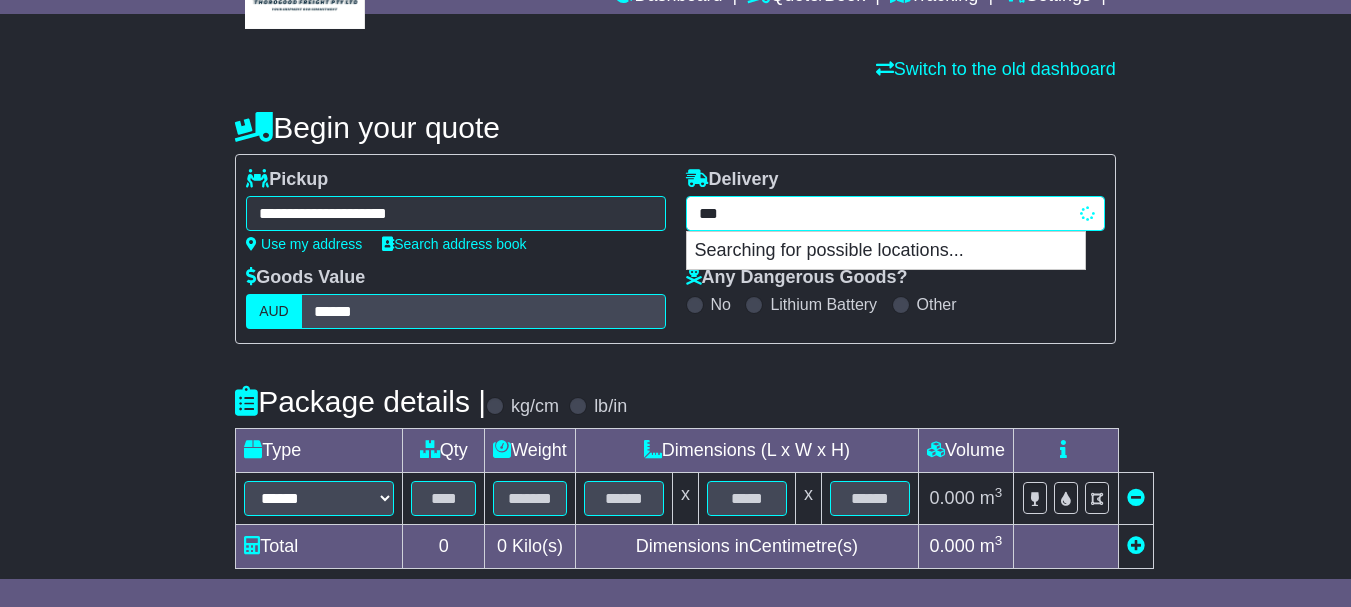 type on "****" 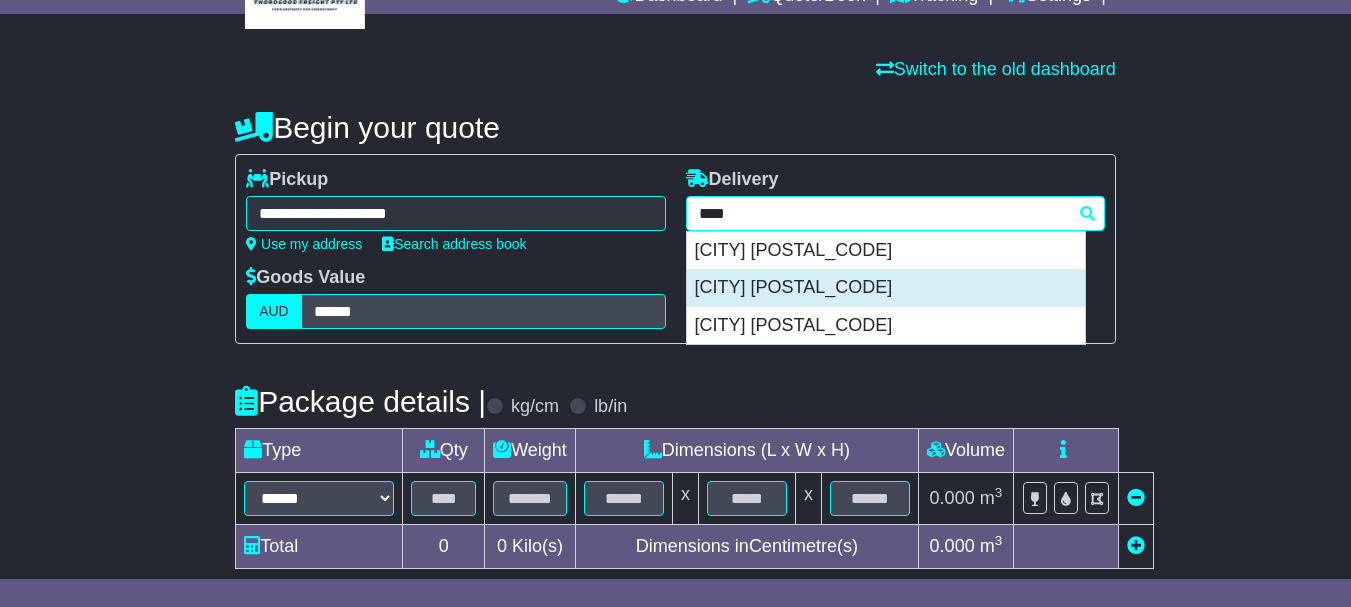 click on "[CITY] [POSTAL_CODE]" at bounding box center [886, 288] 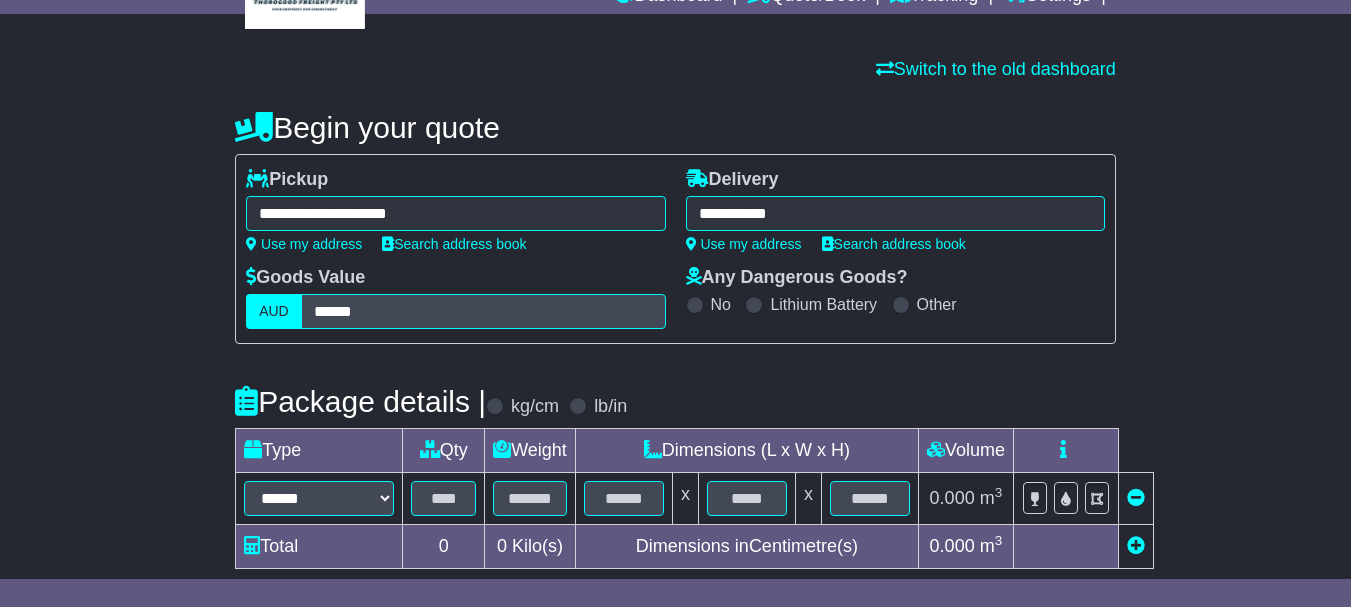 type on "**********" 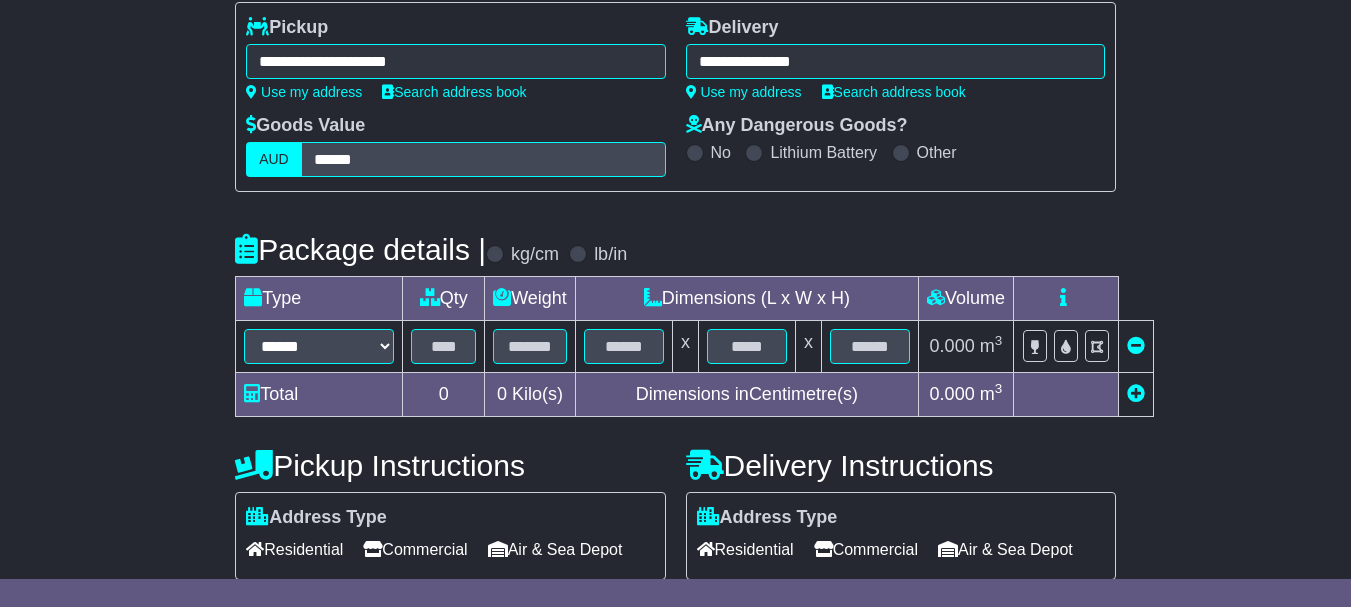 scroll, scrollTop: 300, scrollLeft: 0, axis: vertical 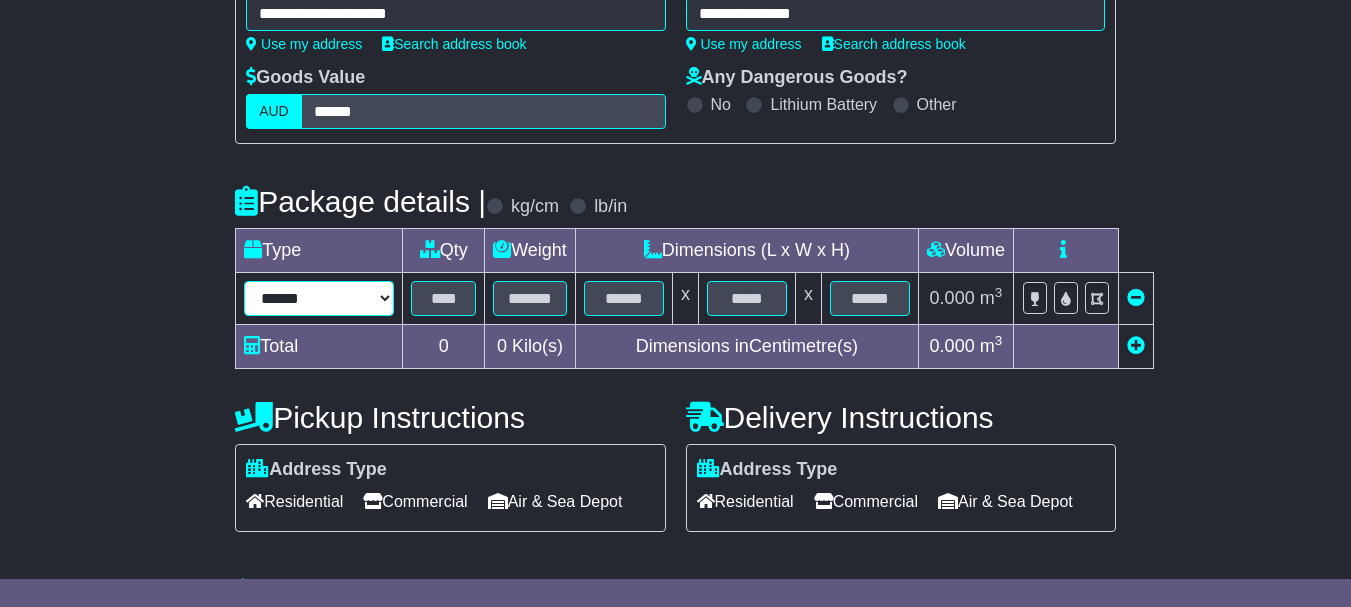 click on "****** ****** *** ******** ***** **** **** ****** *** *******" at bounding box center [319, 298] 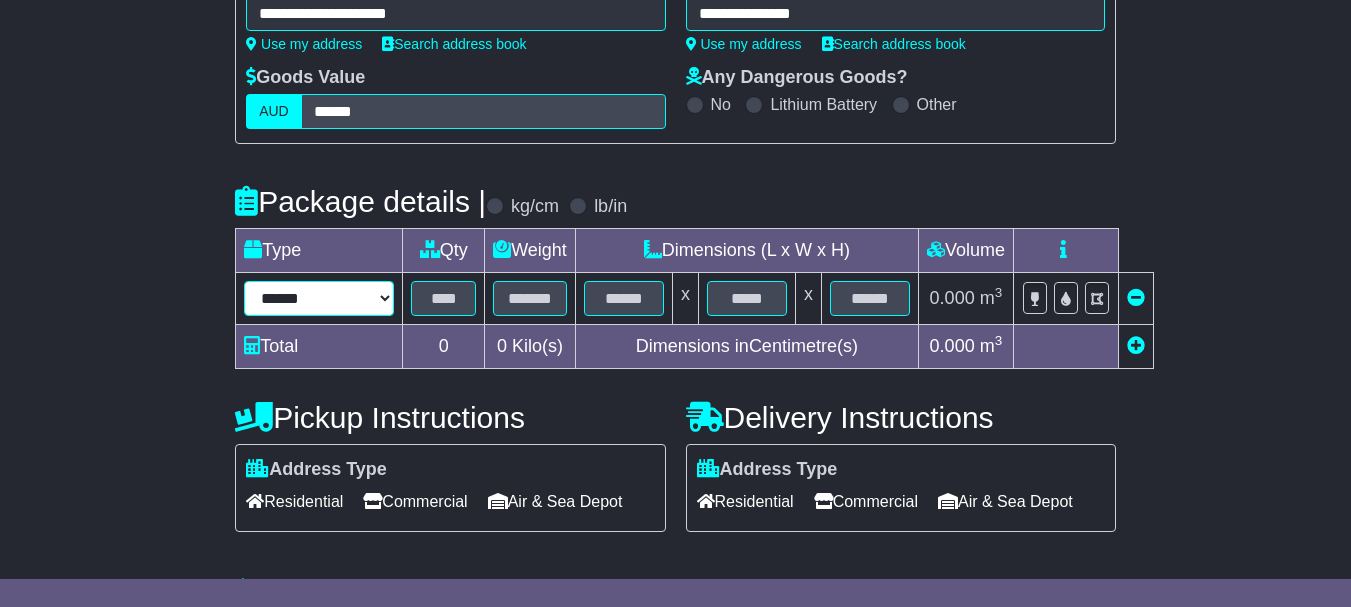 click on "****** ****** *** ******** ***** **** **** ****** *** *******" at bounding box center [319, 298] 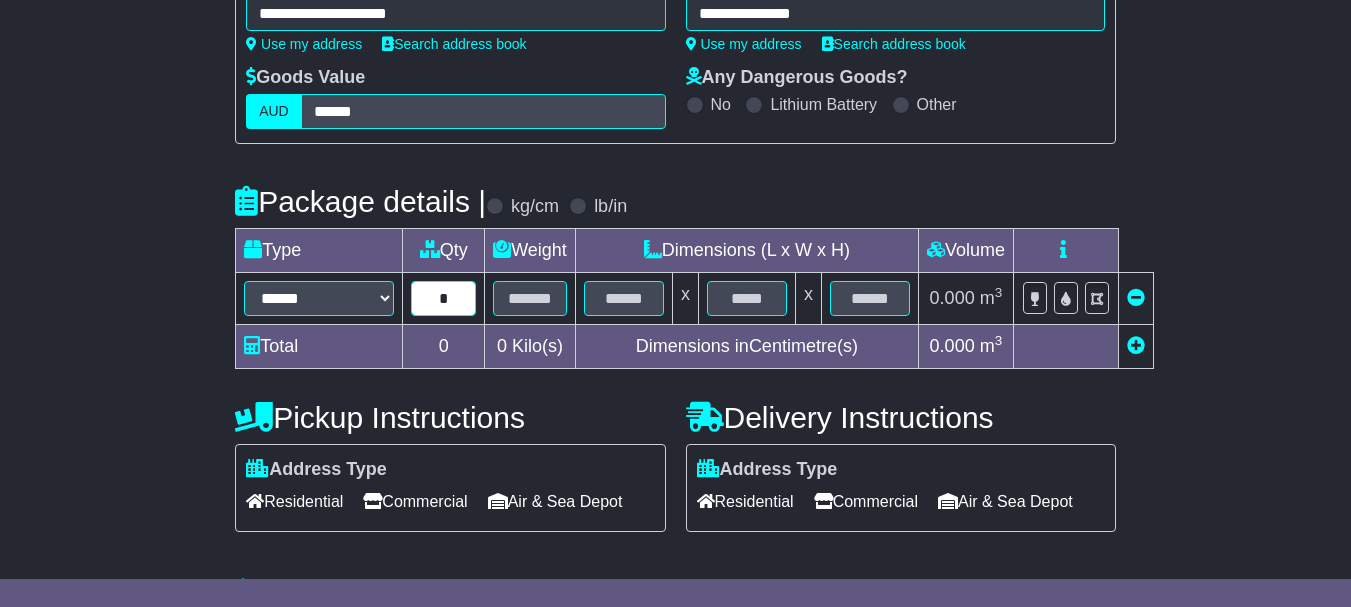 type on "*" 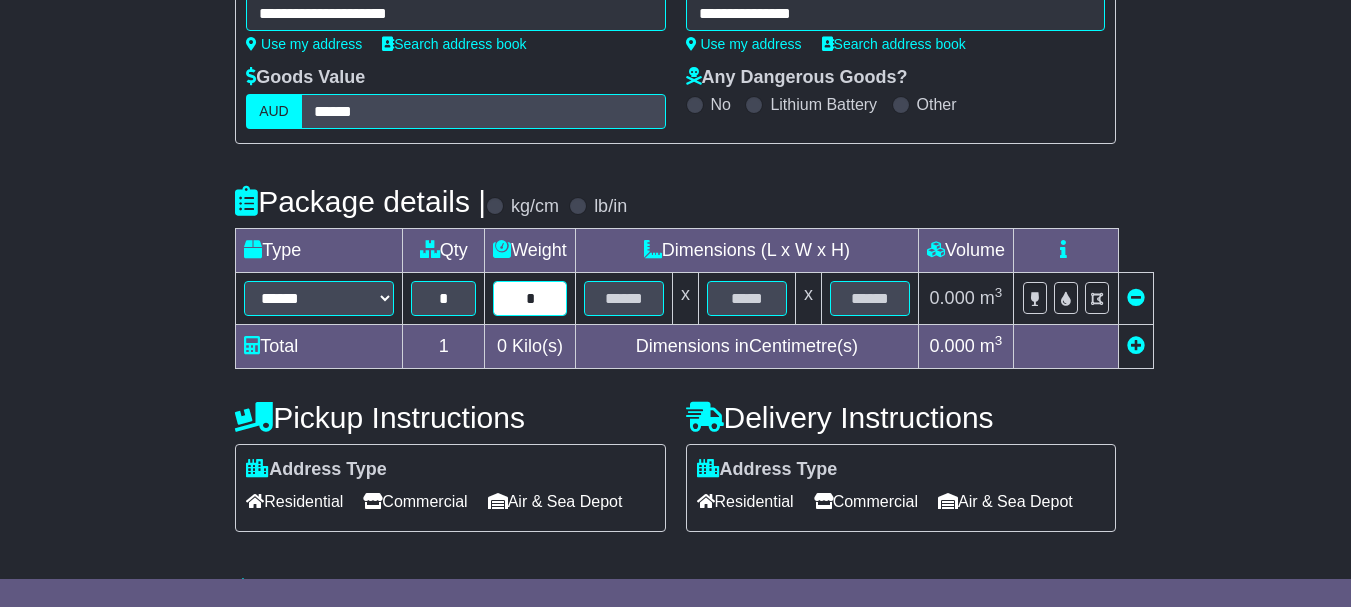 type on "*" 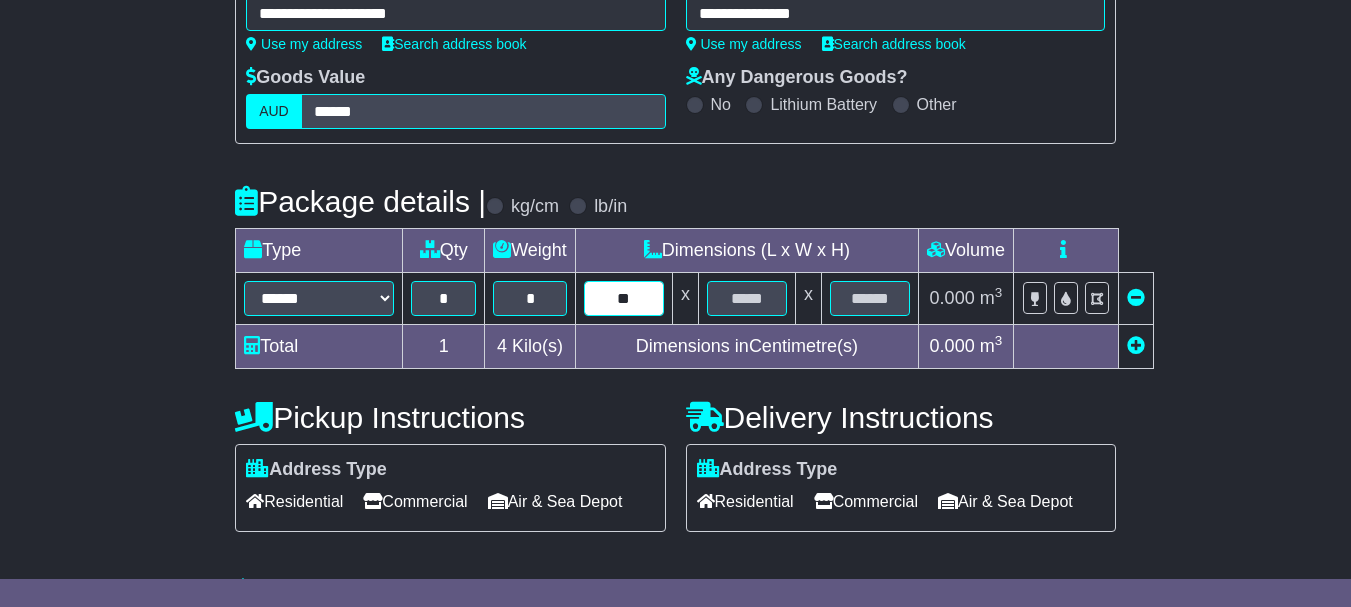 type on "**" 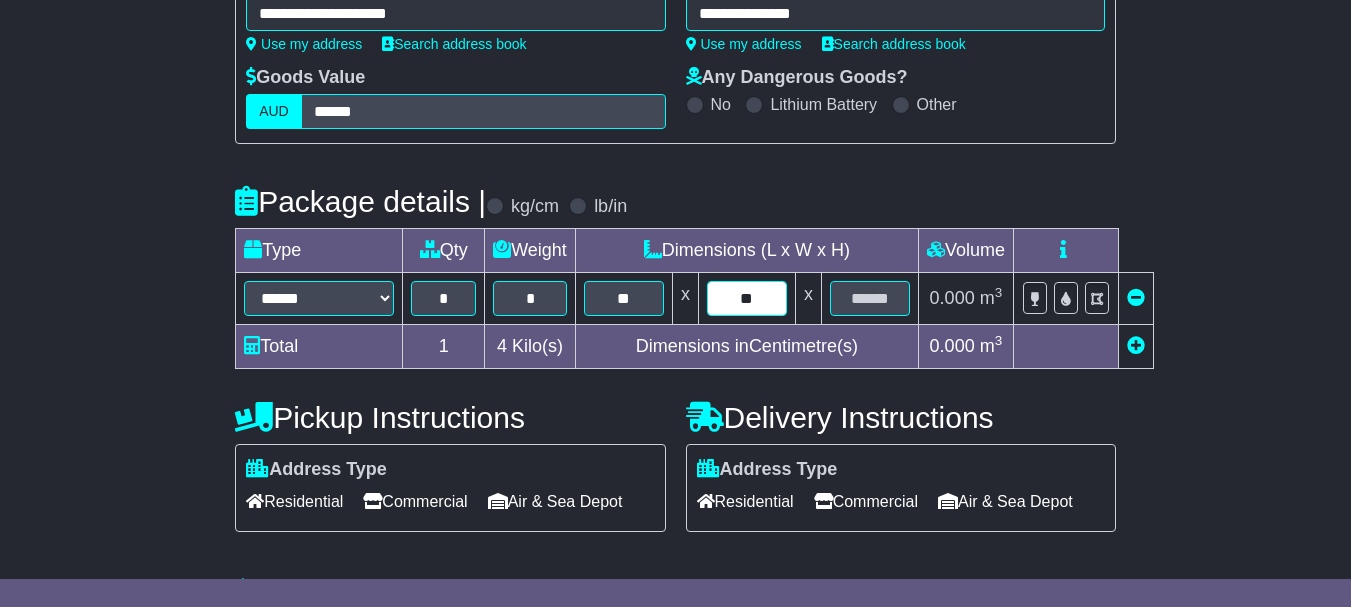 type on "**" 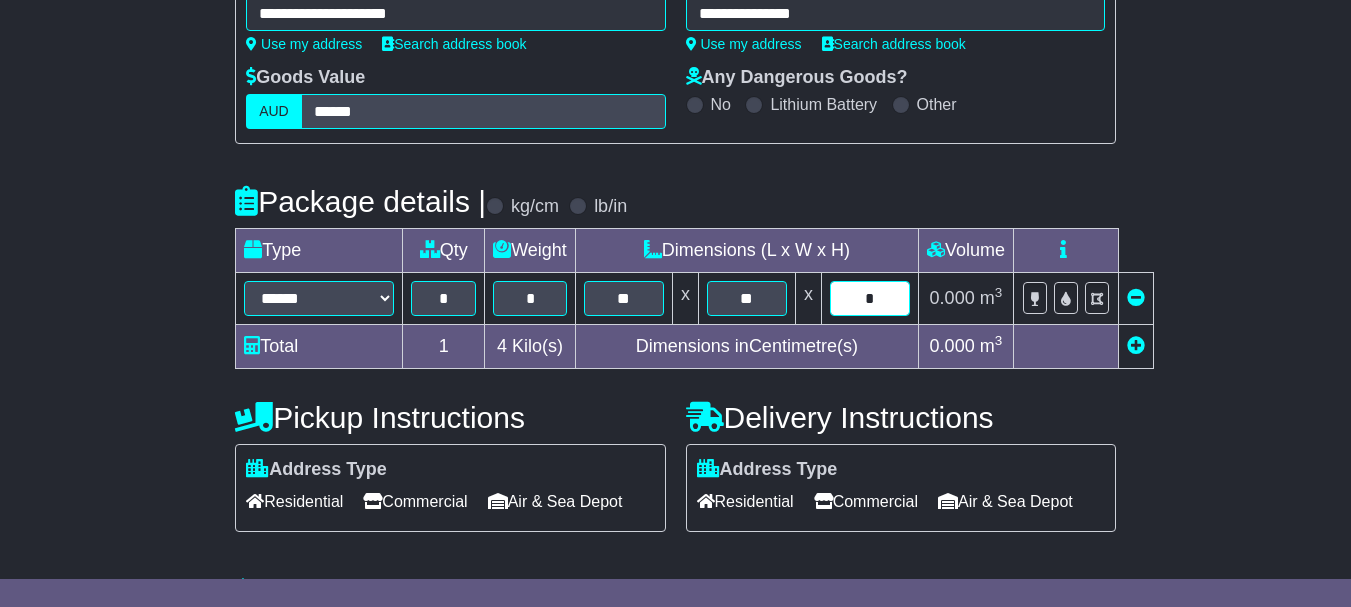 type on "*" 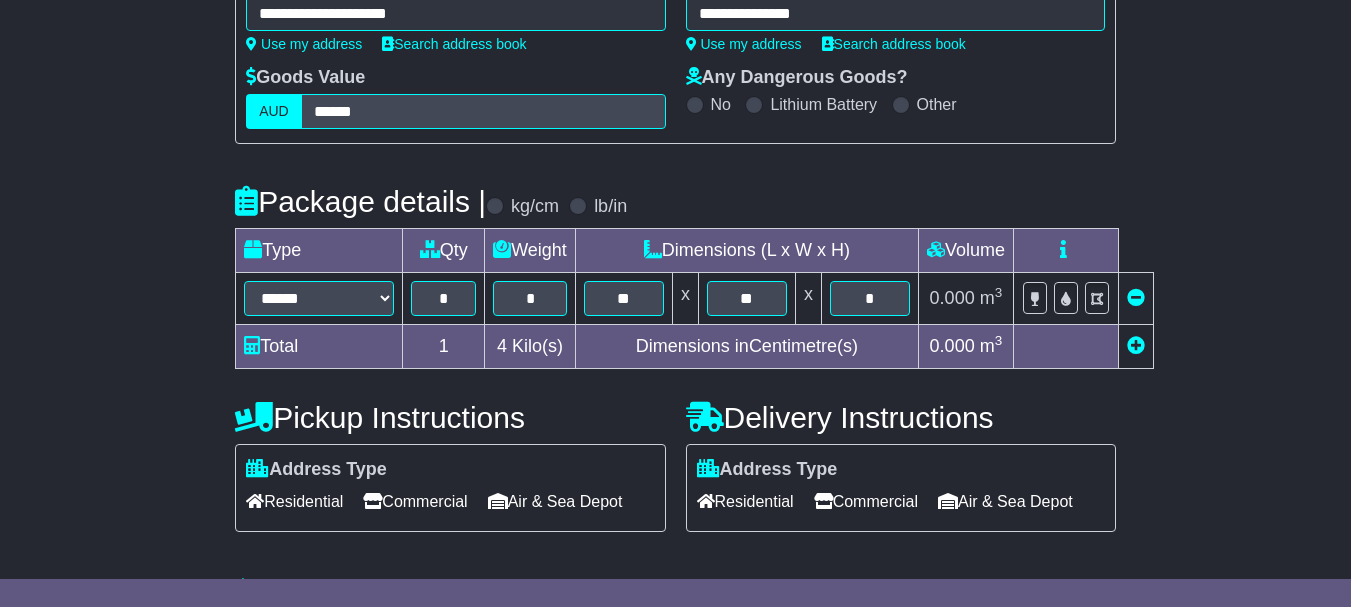 click on "Residential" at bounding box center [294, 501] 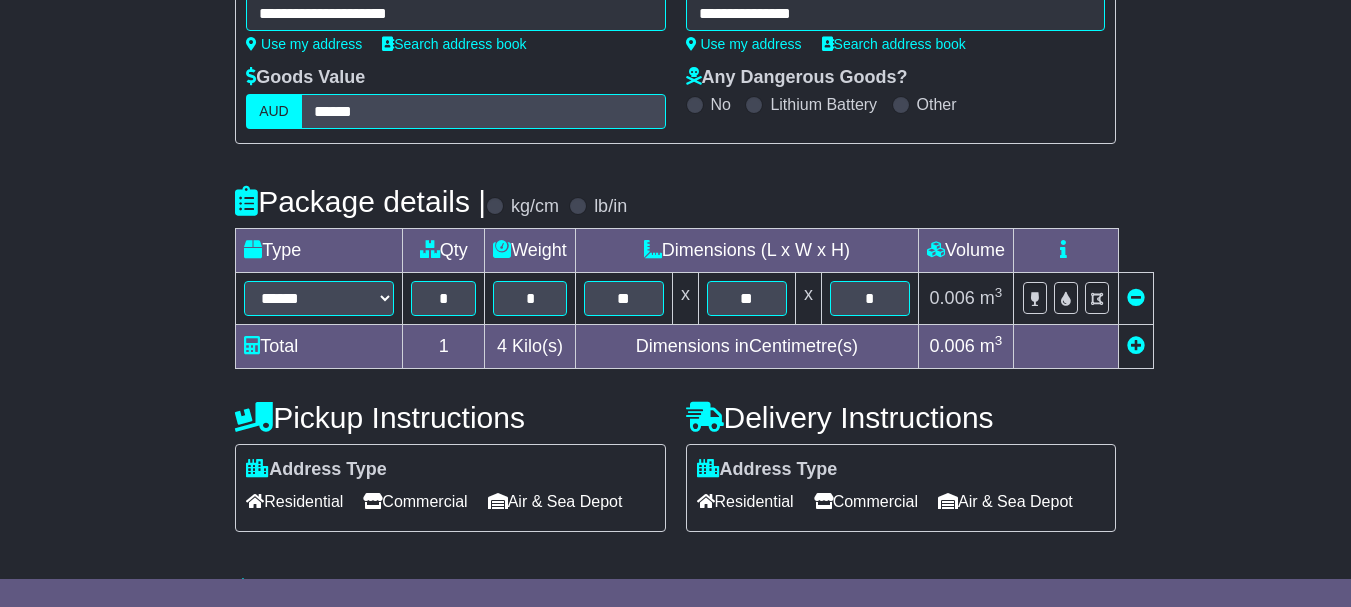 click on "Commercial" at bounding box center (866, 501) 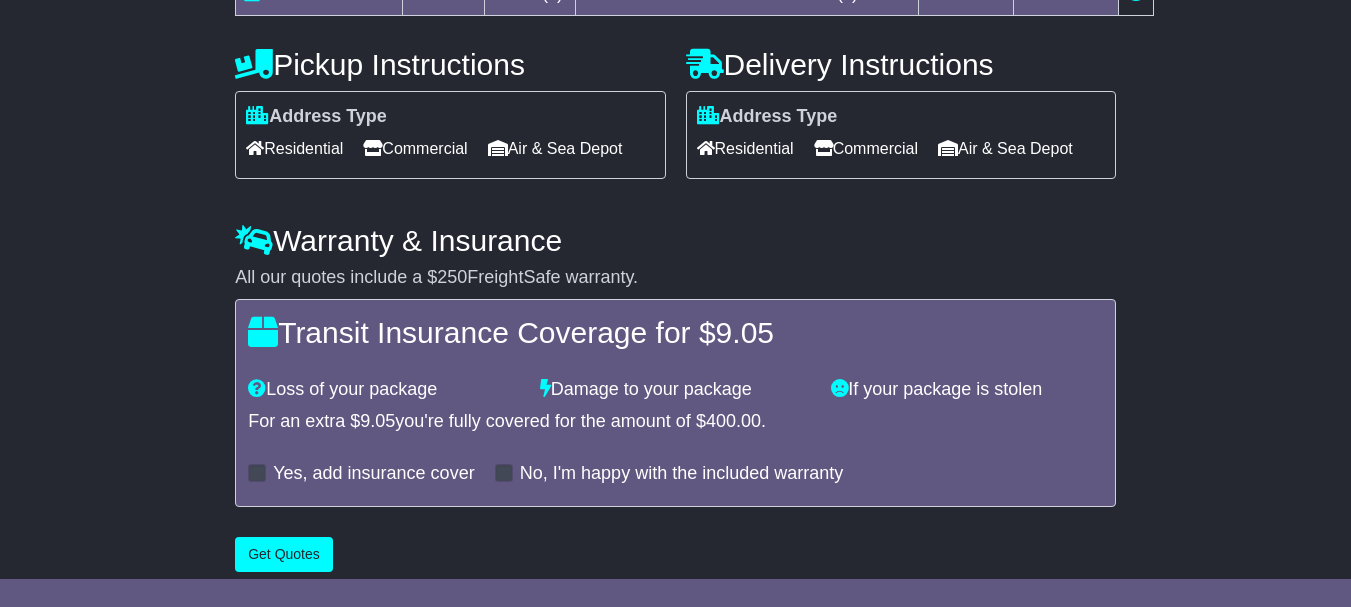 scroll, scrollTop: 701, scrollLeft: 0, axis: vertical 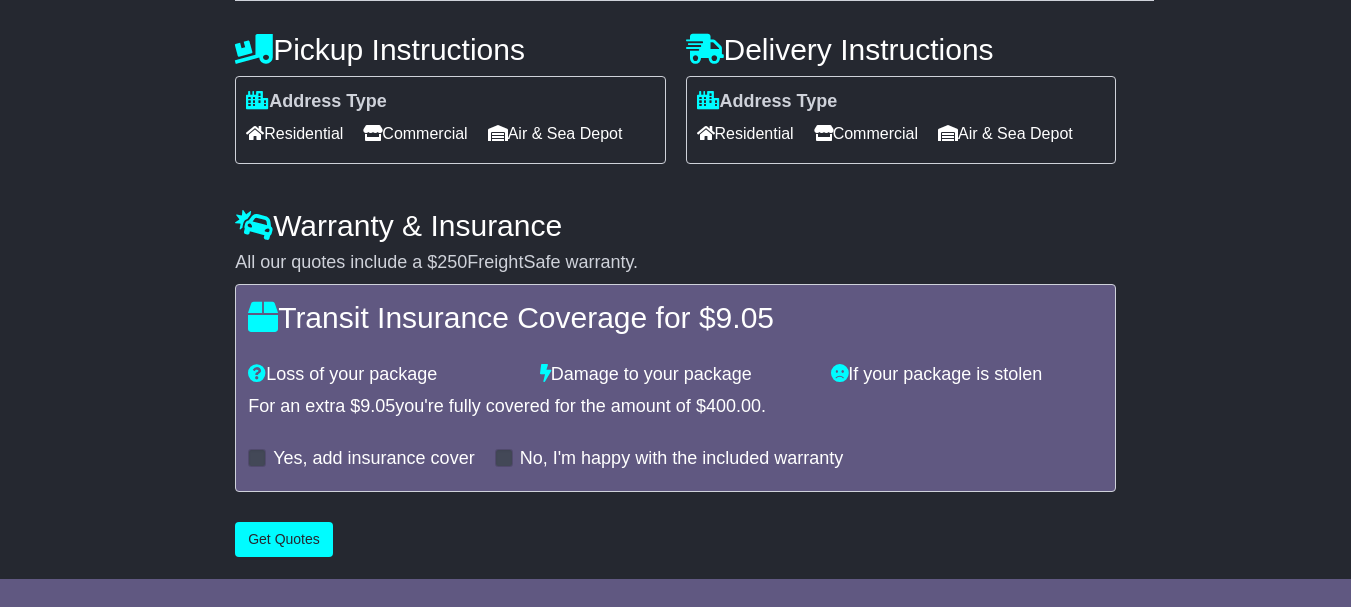 click at bounding box center [257, 458] 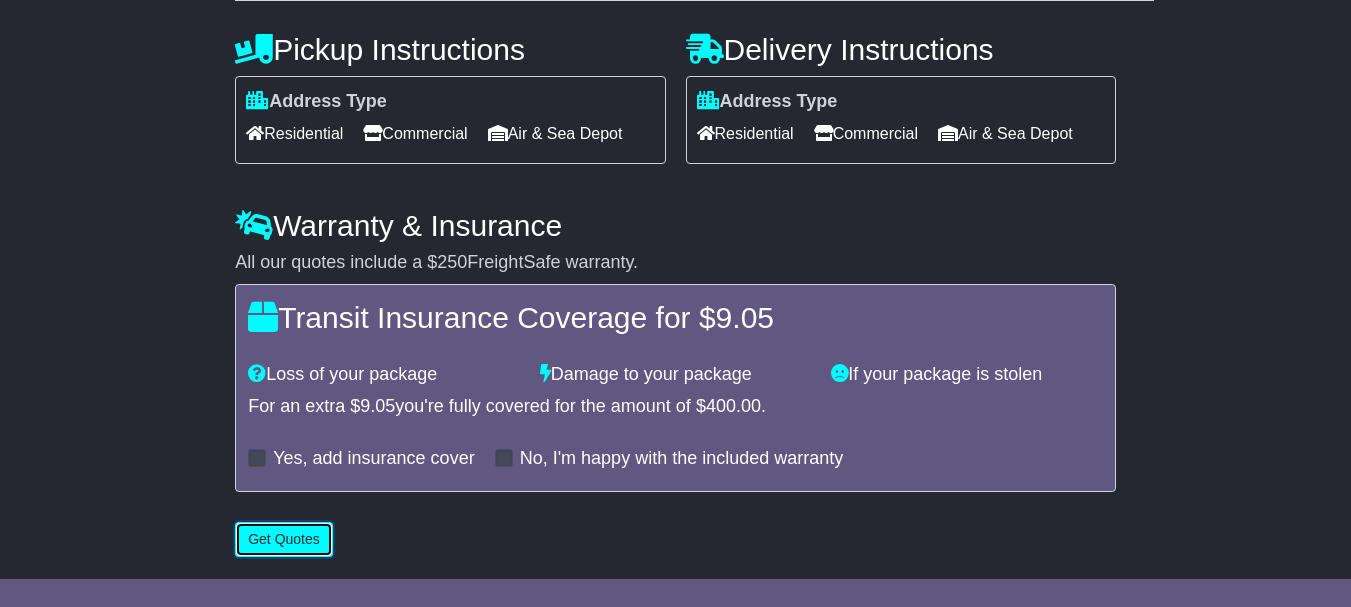click on "Get Quotes" at bounding box center [284, 539] 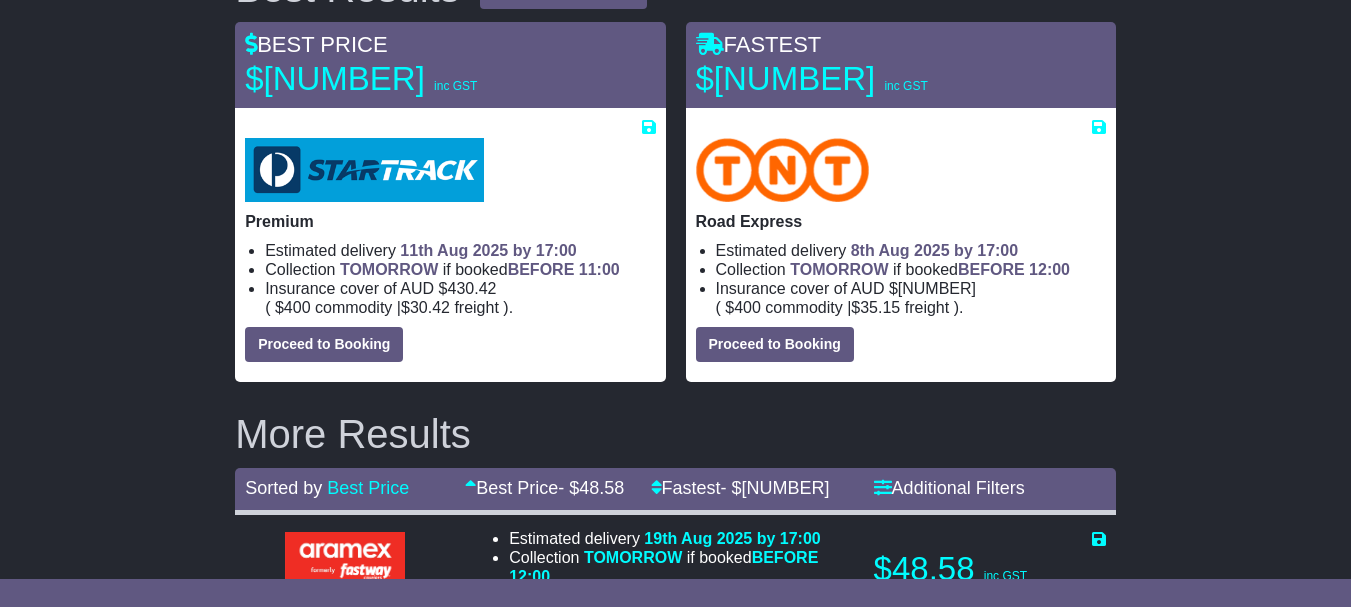scroll, scrollTop: 300, scrollLeft: 0, axis: vertical 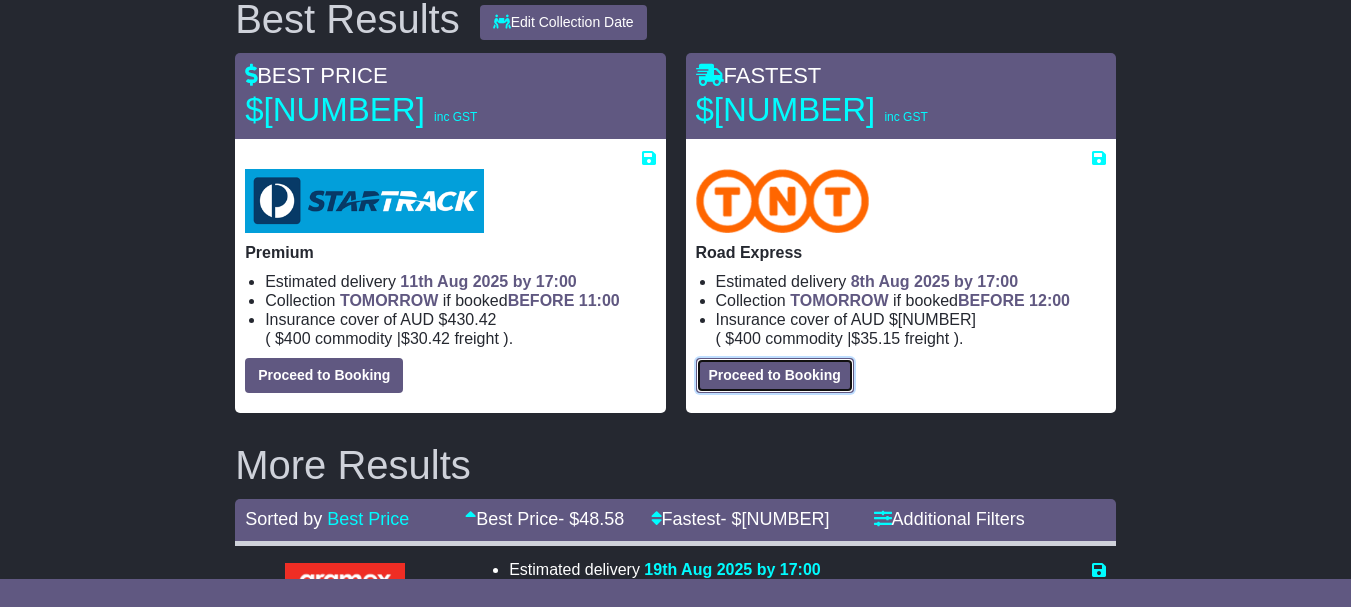 click on "Proceed to Booking" at bounding box center (775, 375) 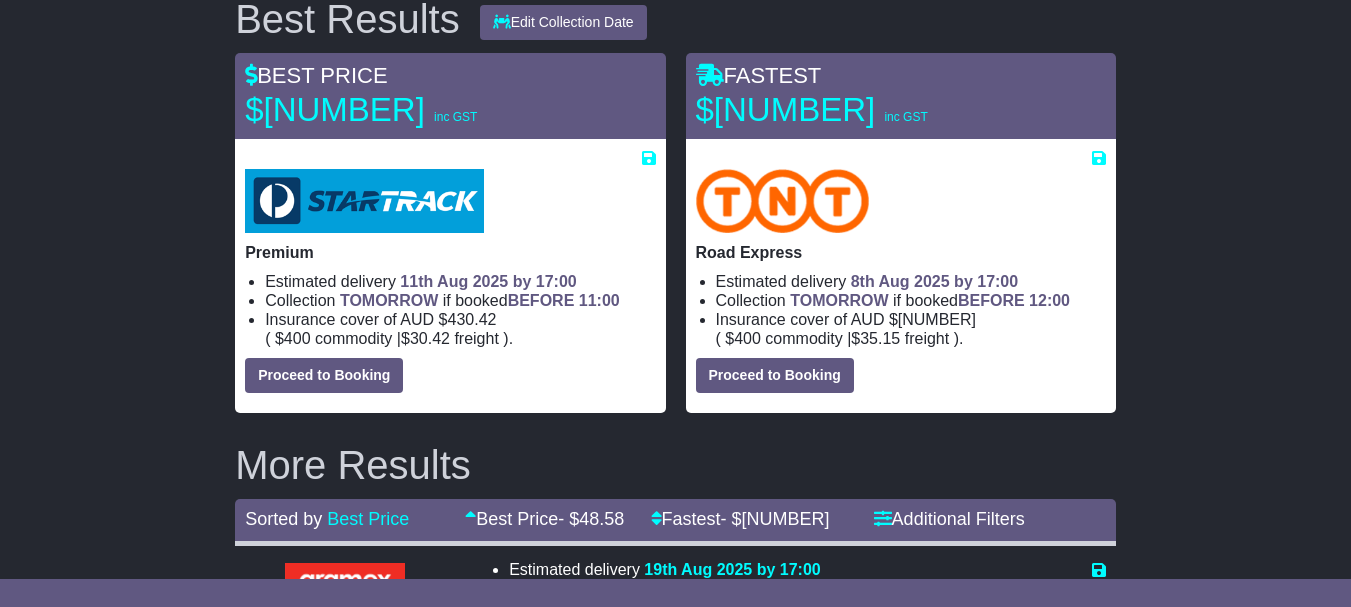 select on "**********" 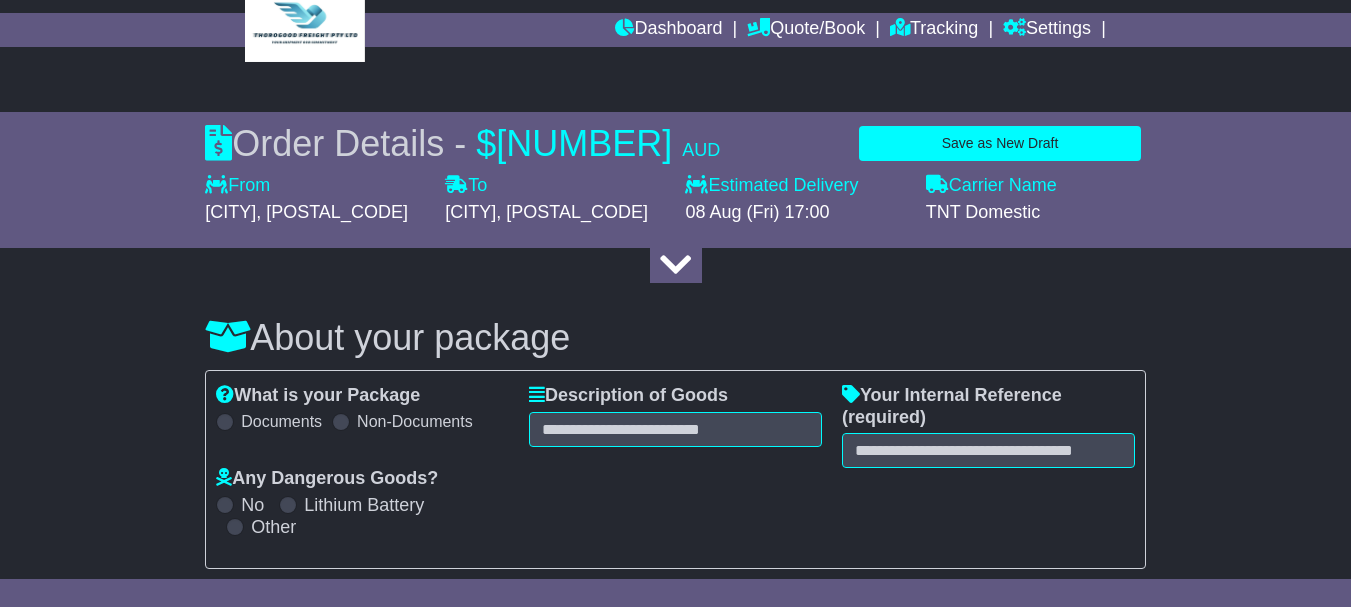 scroll, scrollTop: 100, scrollLeft: 0, axis: vertical 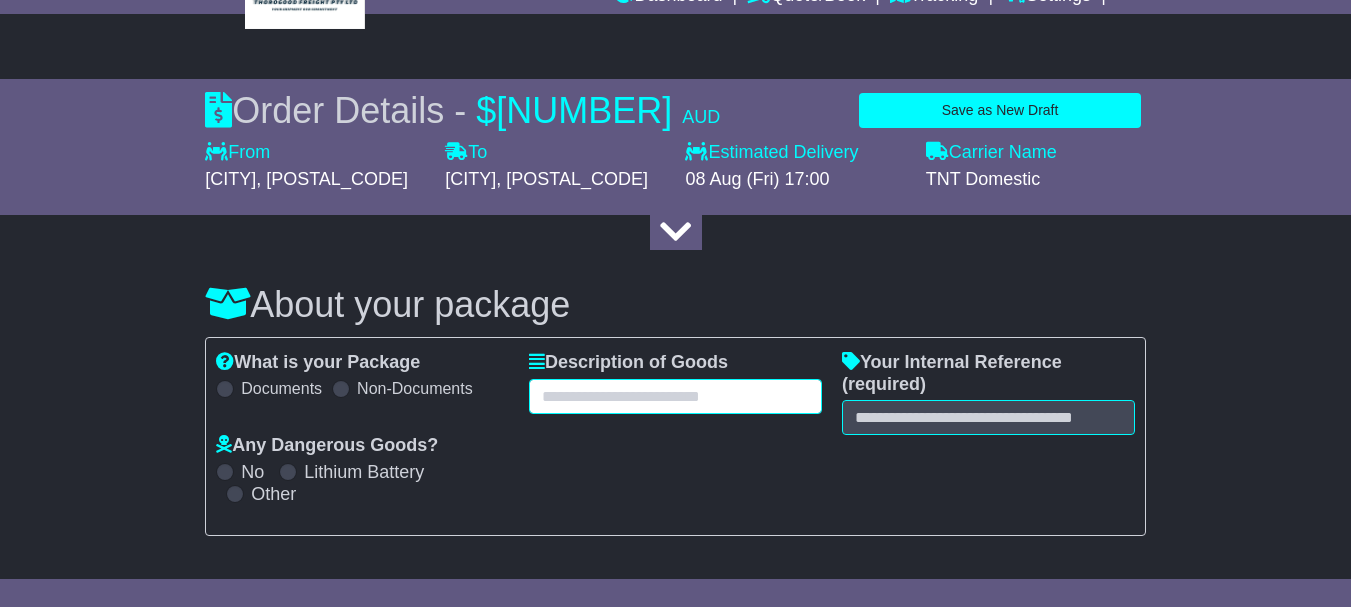 click at bounding box center (675, 396) 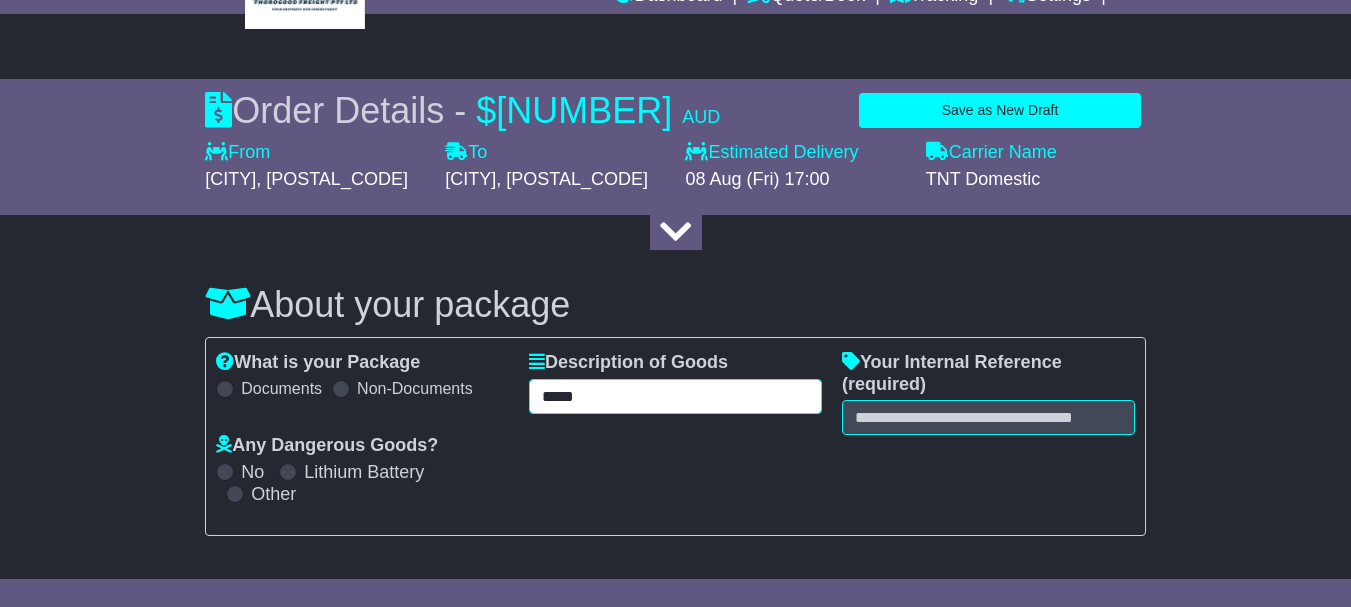 type on "*****" 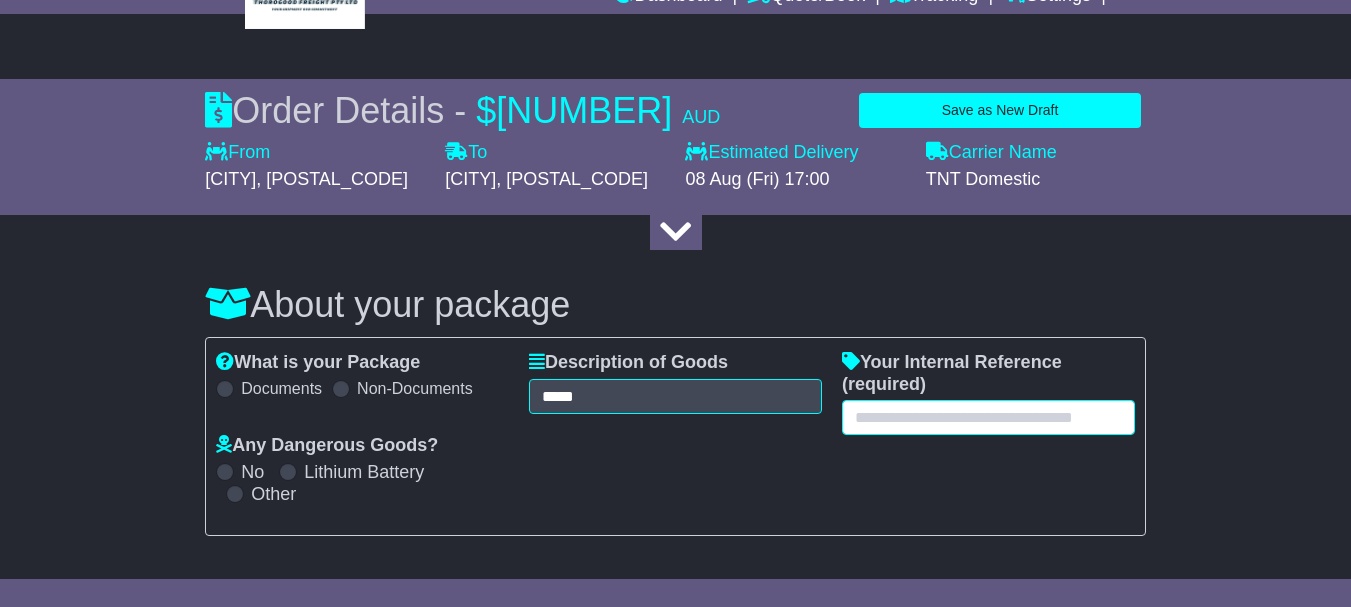 click at bounding box center [988, 417] 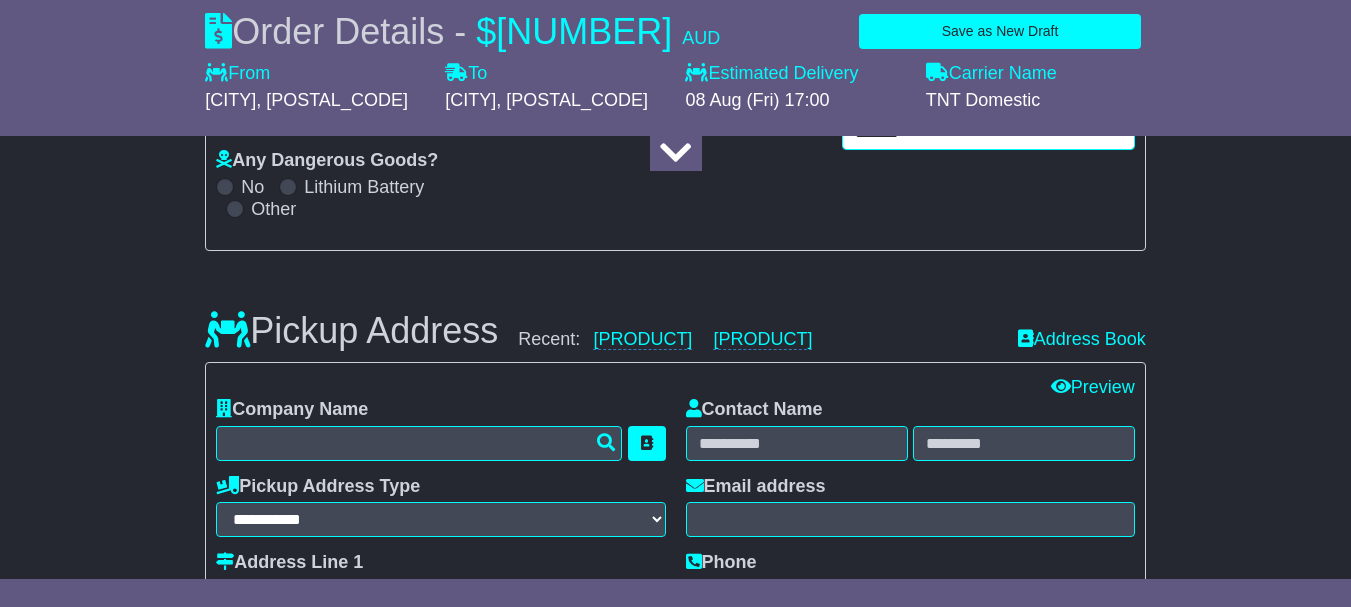 scroll, scrollTop: 500, scrollLeft: 0, axis: vertical 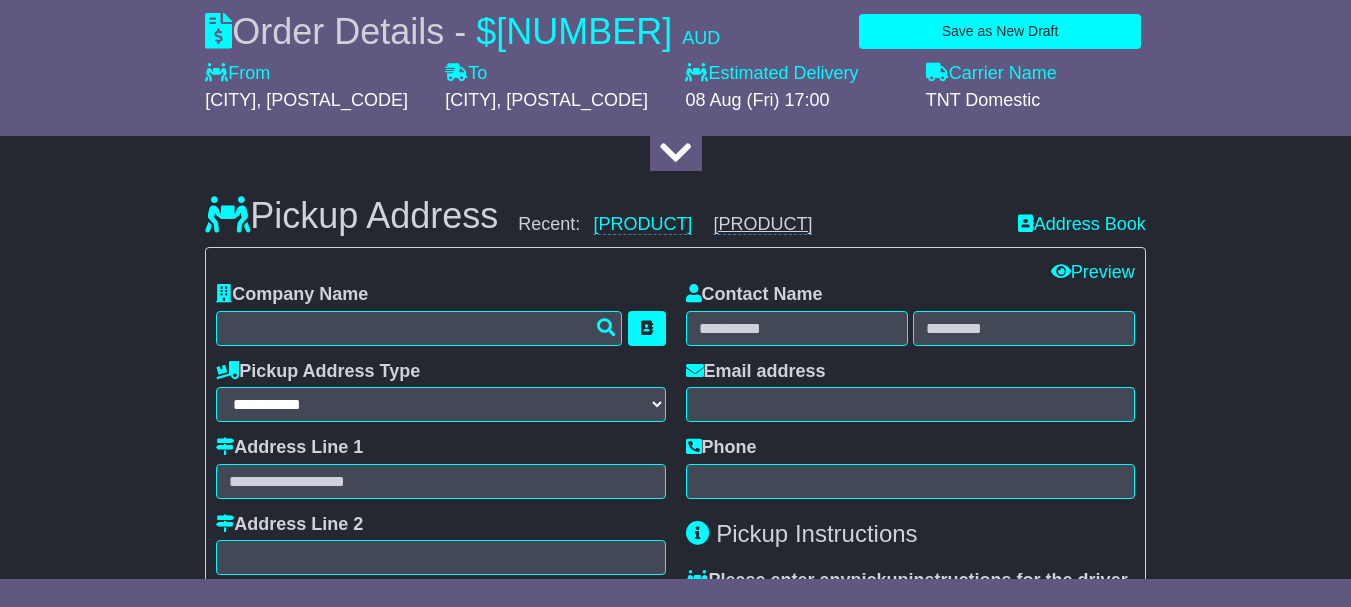 type on "*******" 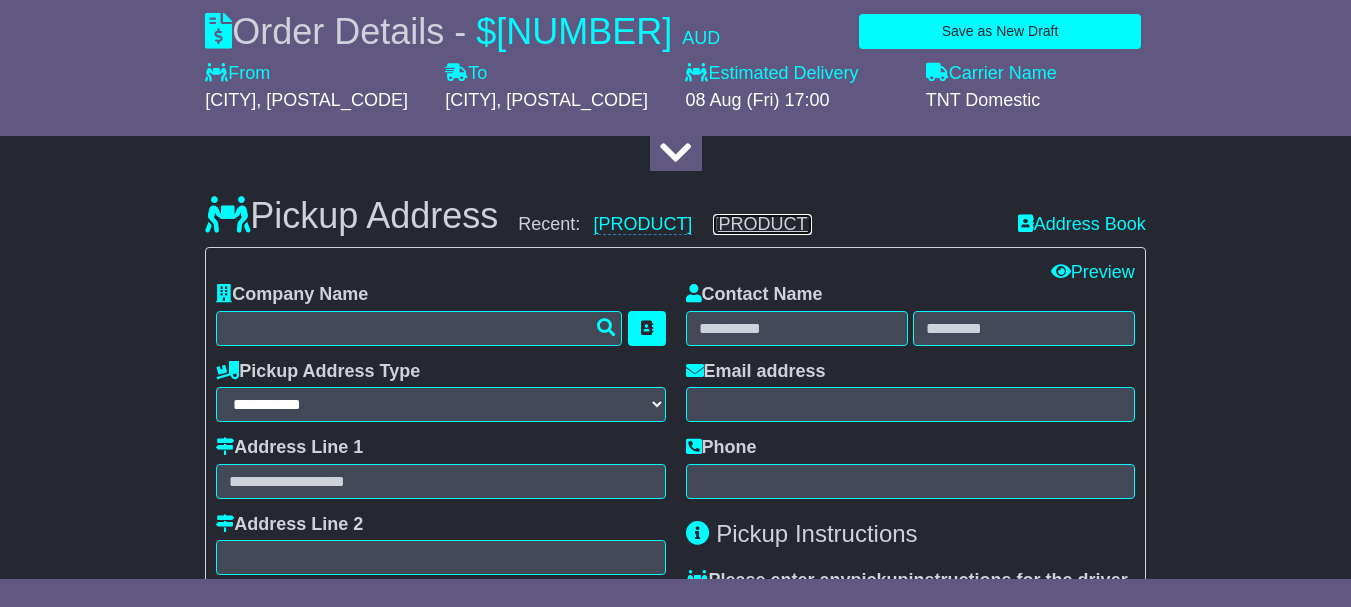 click on "[PRODUCT]" at bounding box center [762, 224] 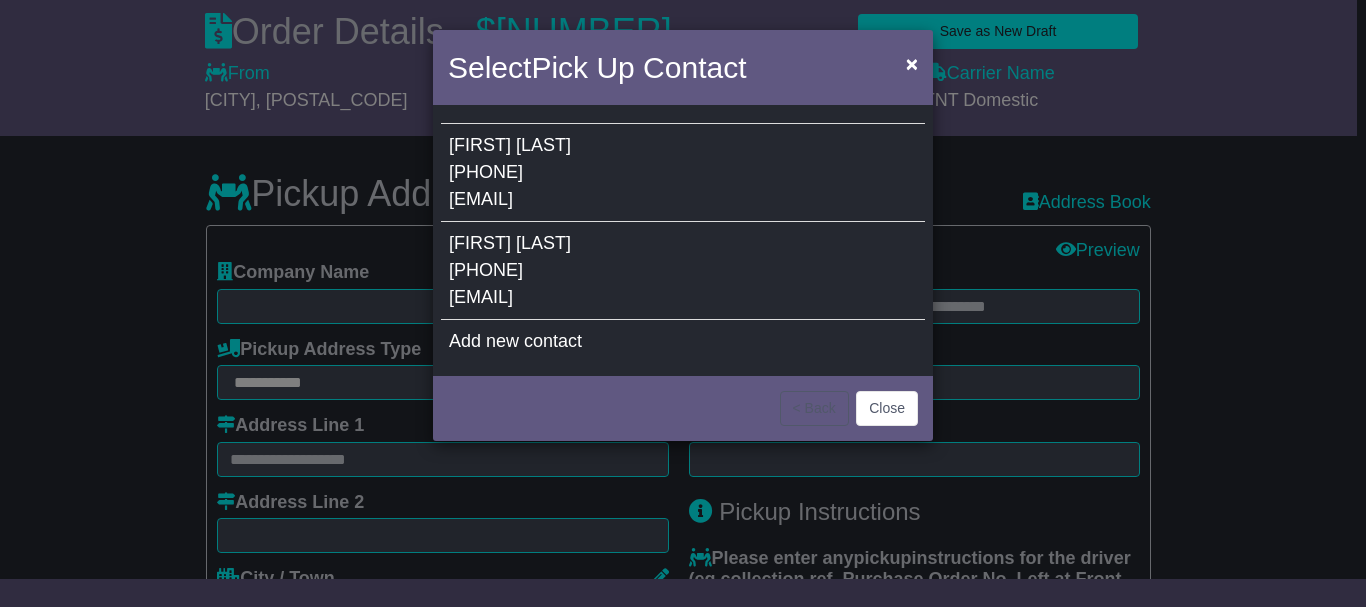 click on "[EMAIL]" at bounding box center (481, 199) 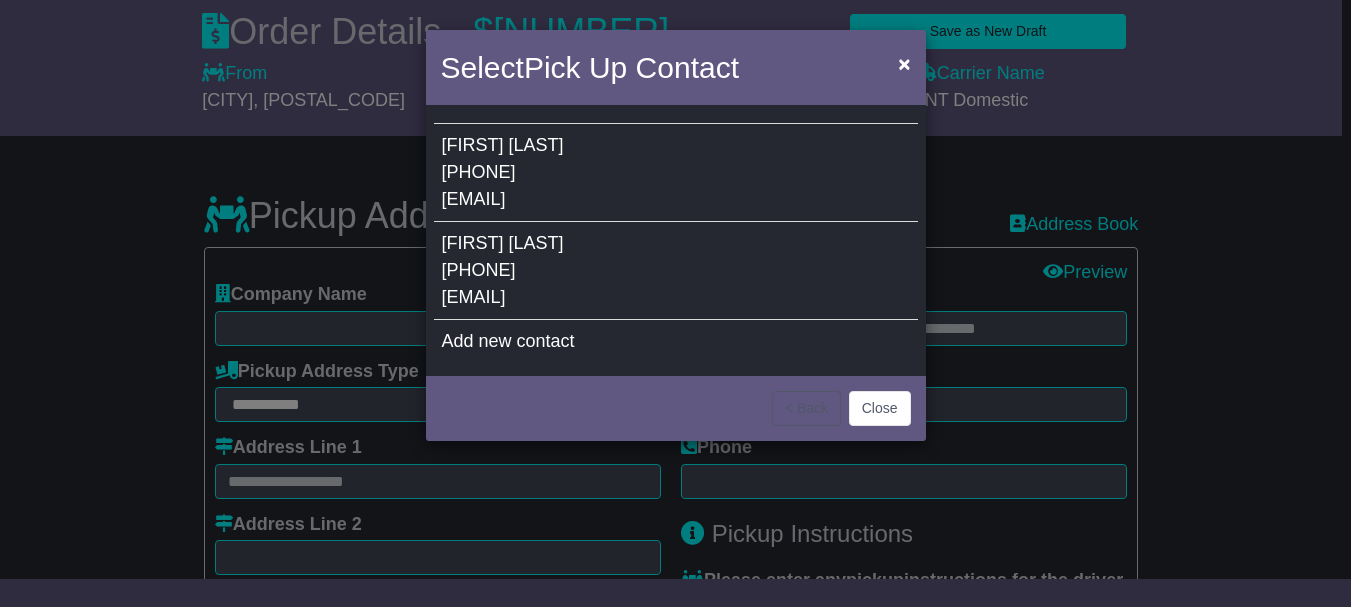 type on "**********" 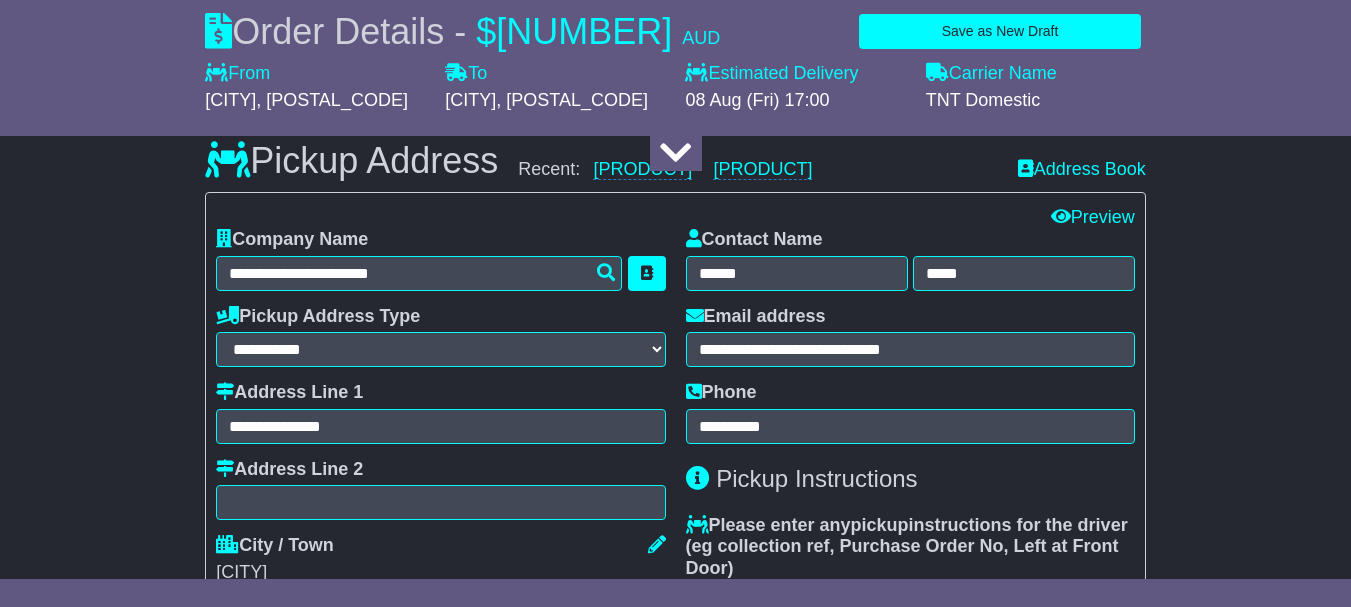 scroll, scrollTop: 700, scrollLeft: 0, axis: vertical 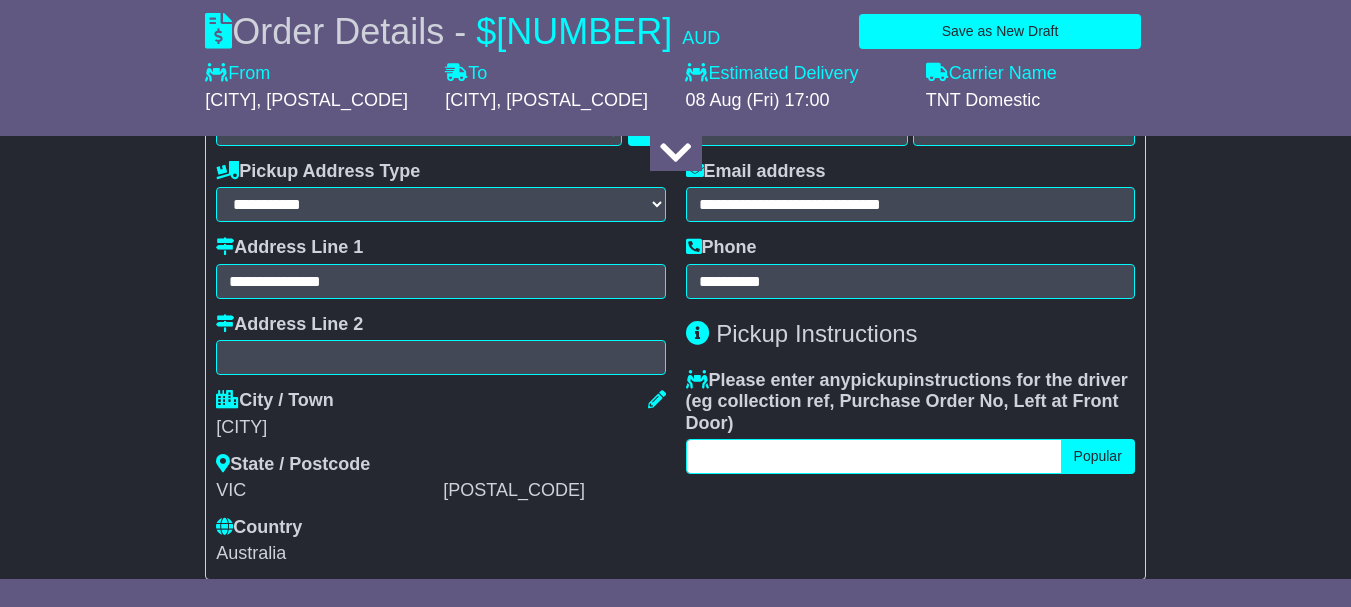 click at bounding box center [874, 456] 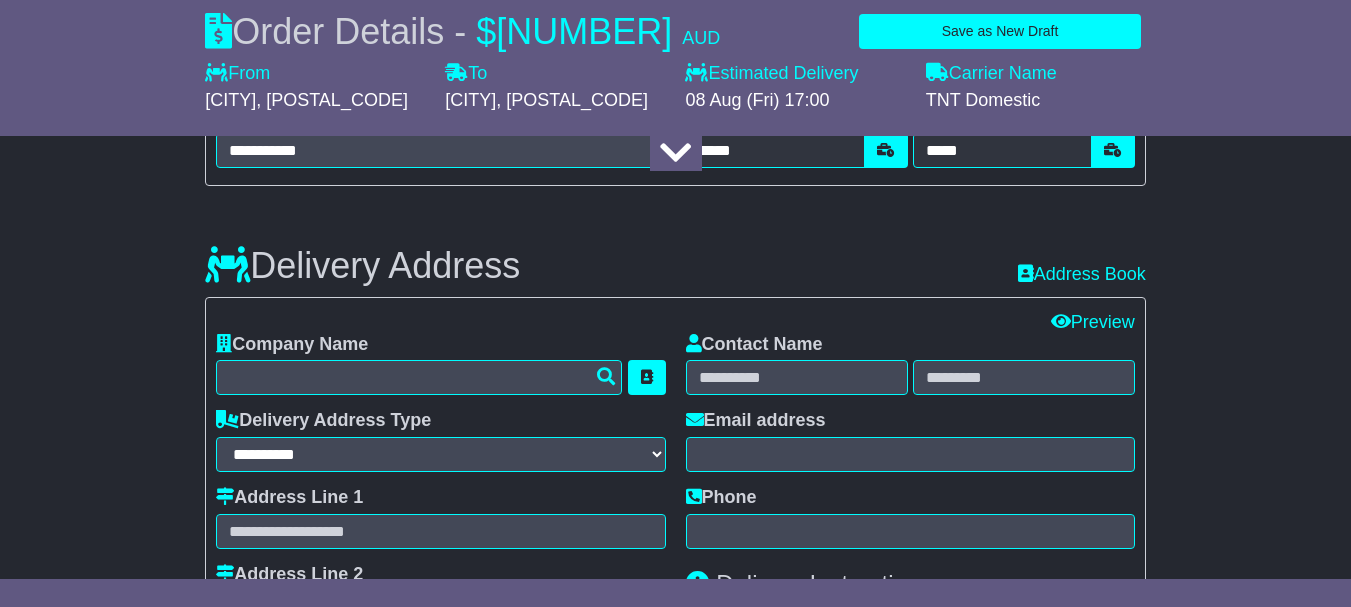 scroll, scrollTop: 1400, scrollLeft: 0, axis: vertical 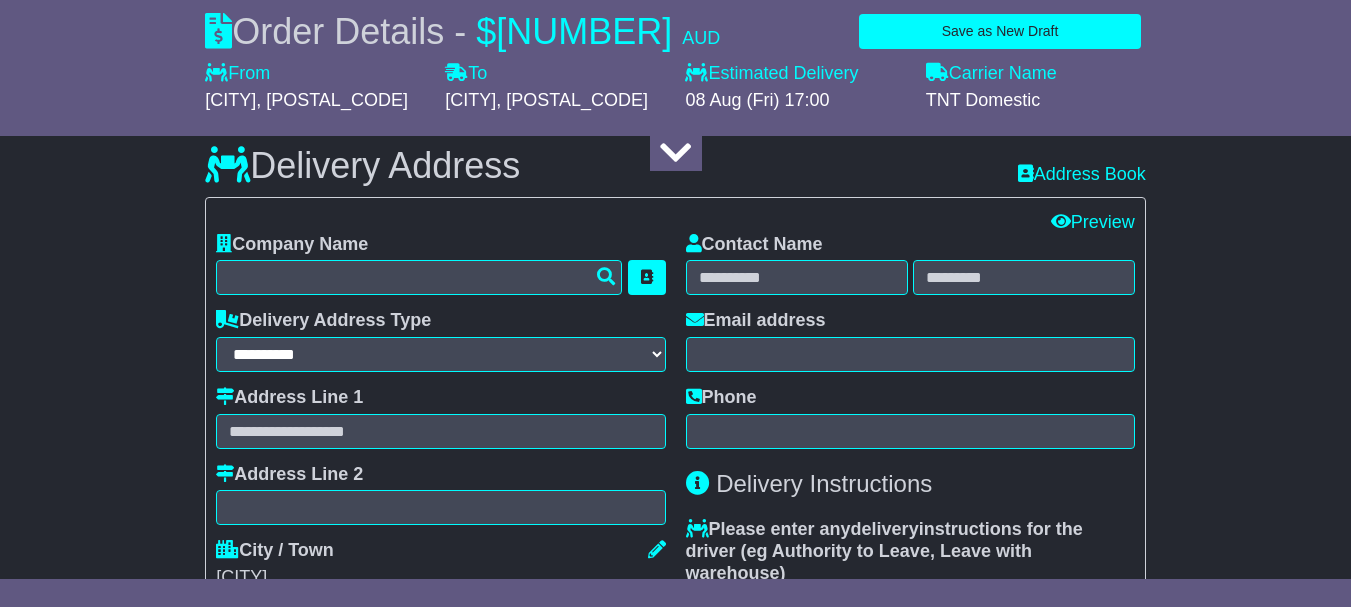 type on "**********" 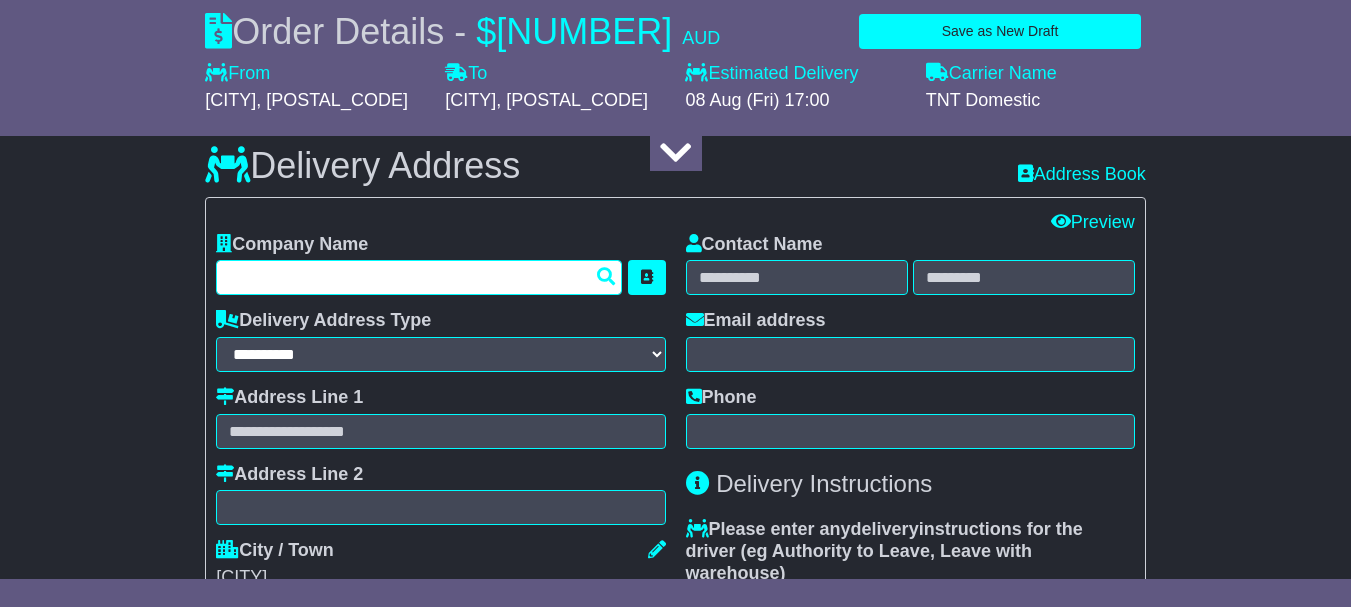 click at bounding box center (419, 277) 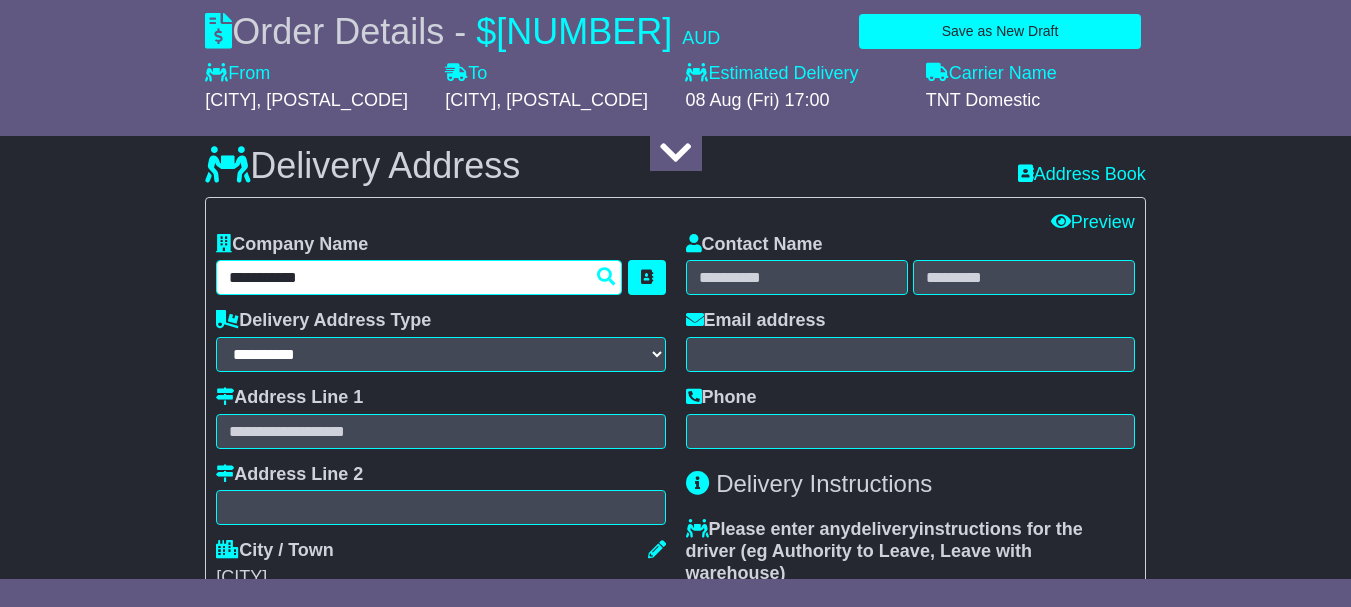 type on "**********" 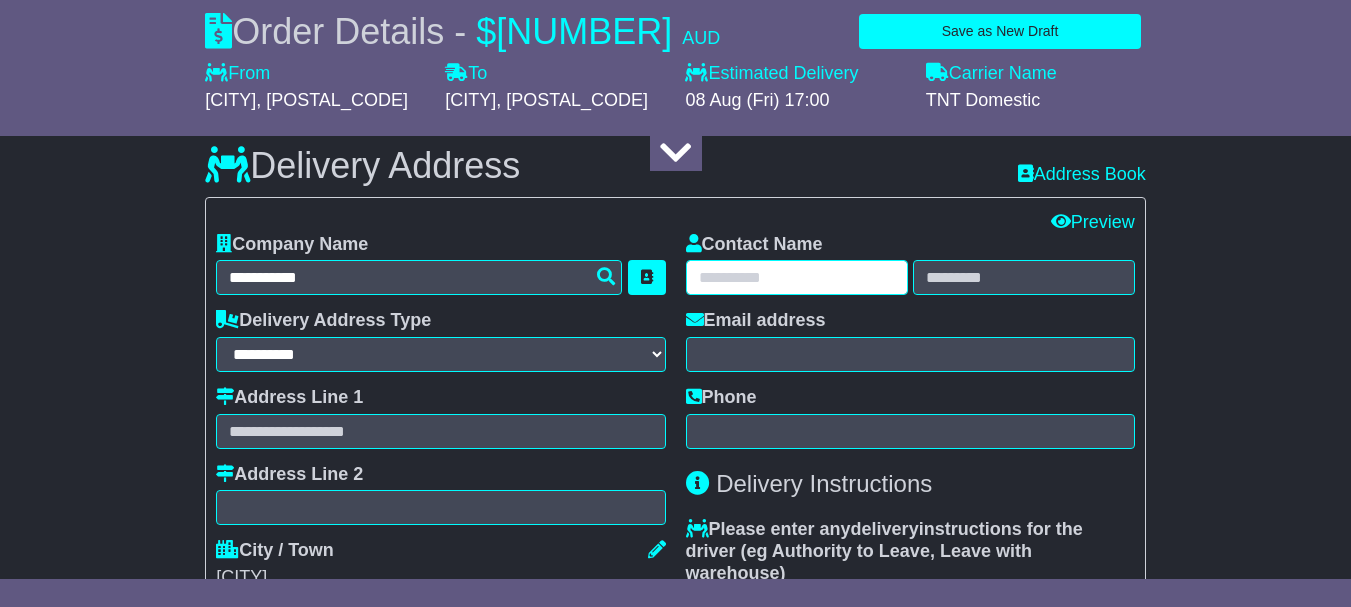 click at bounding box center [797, 277] 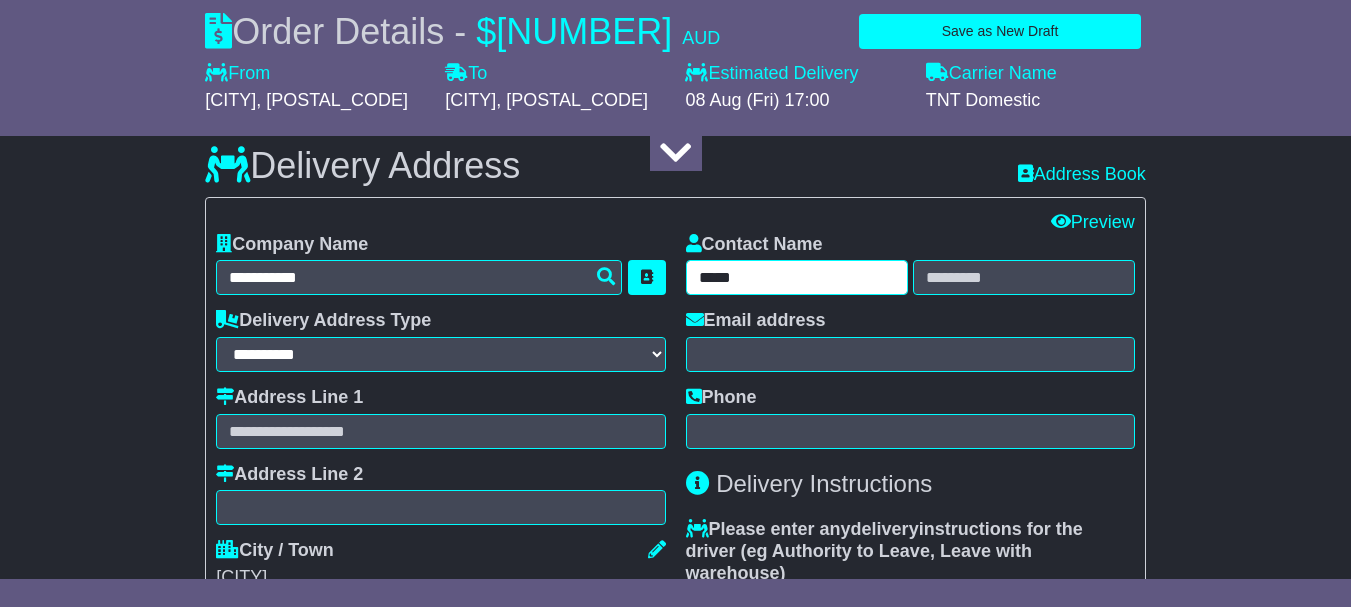 type on "*****" 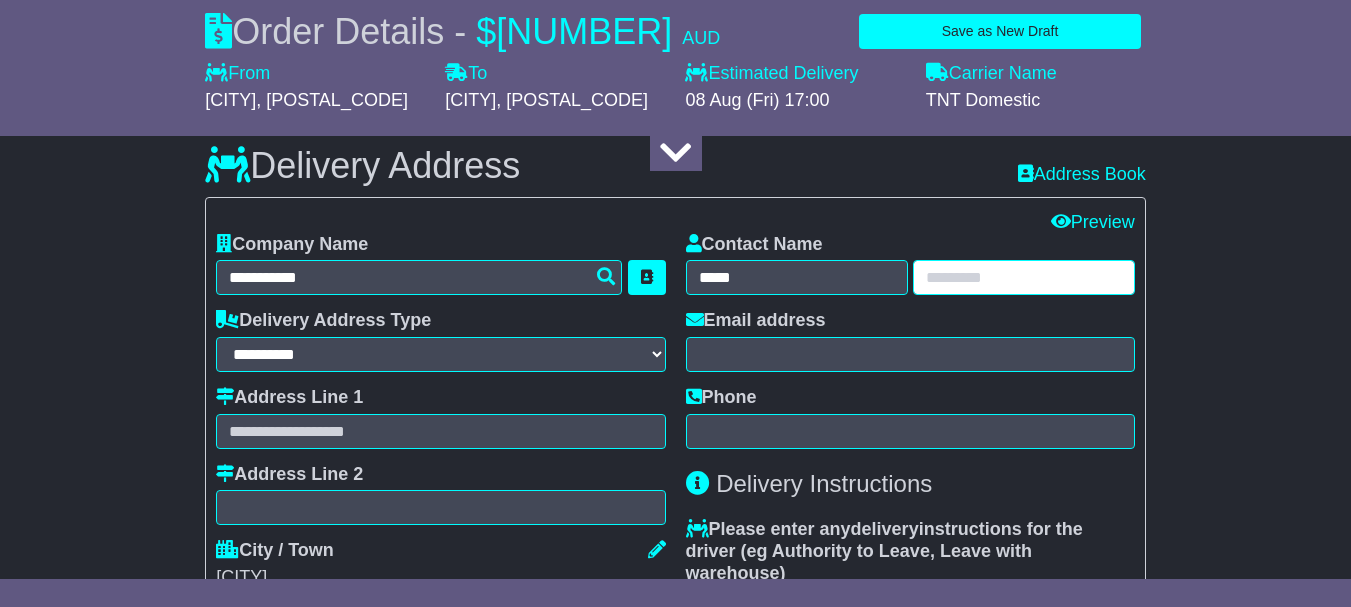 click at bounding box center [1024, 277] 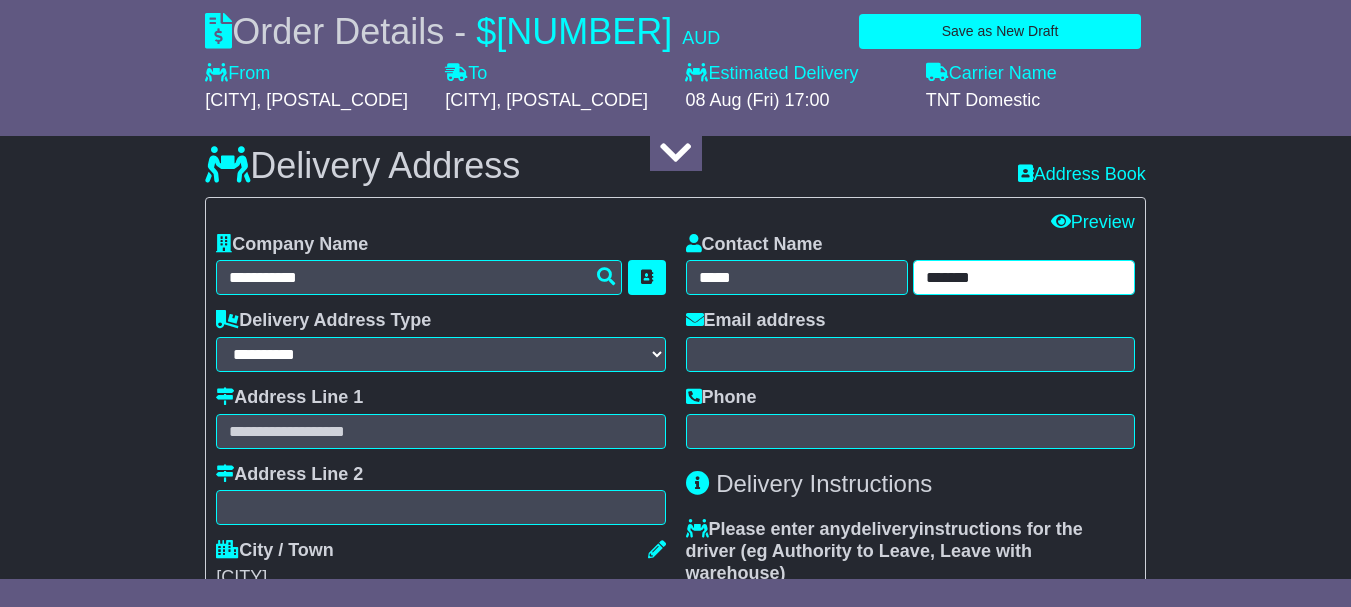 type on "*******" 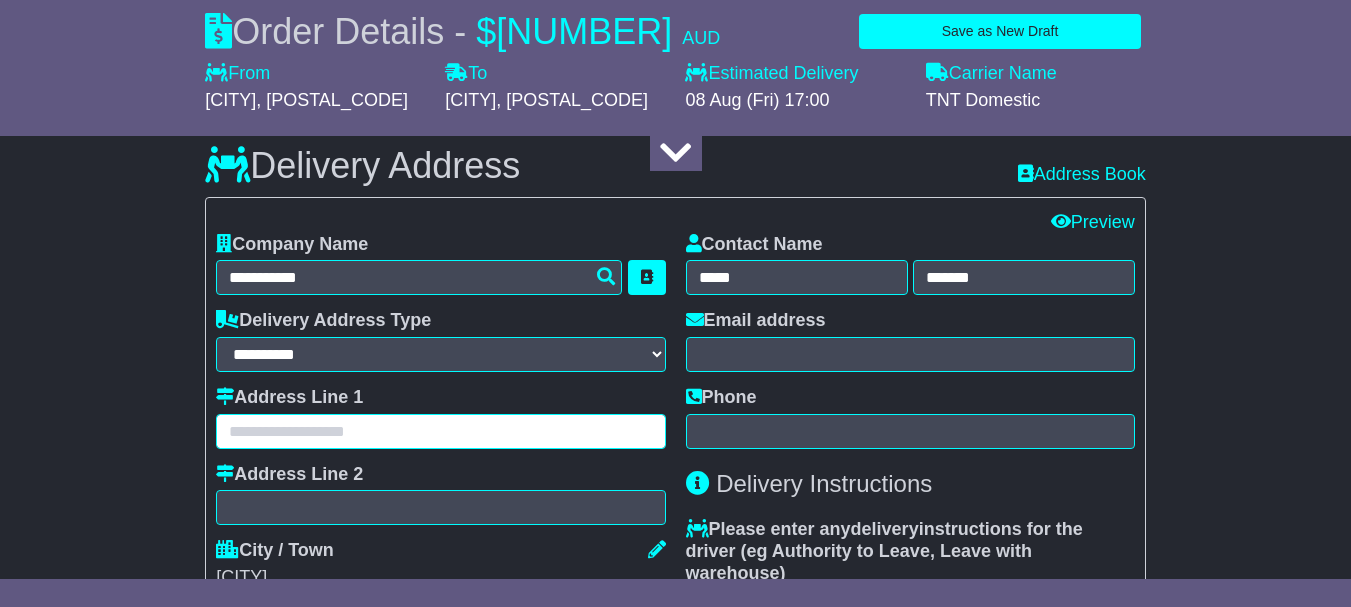 click at bounding box center (440, 431) 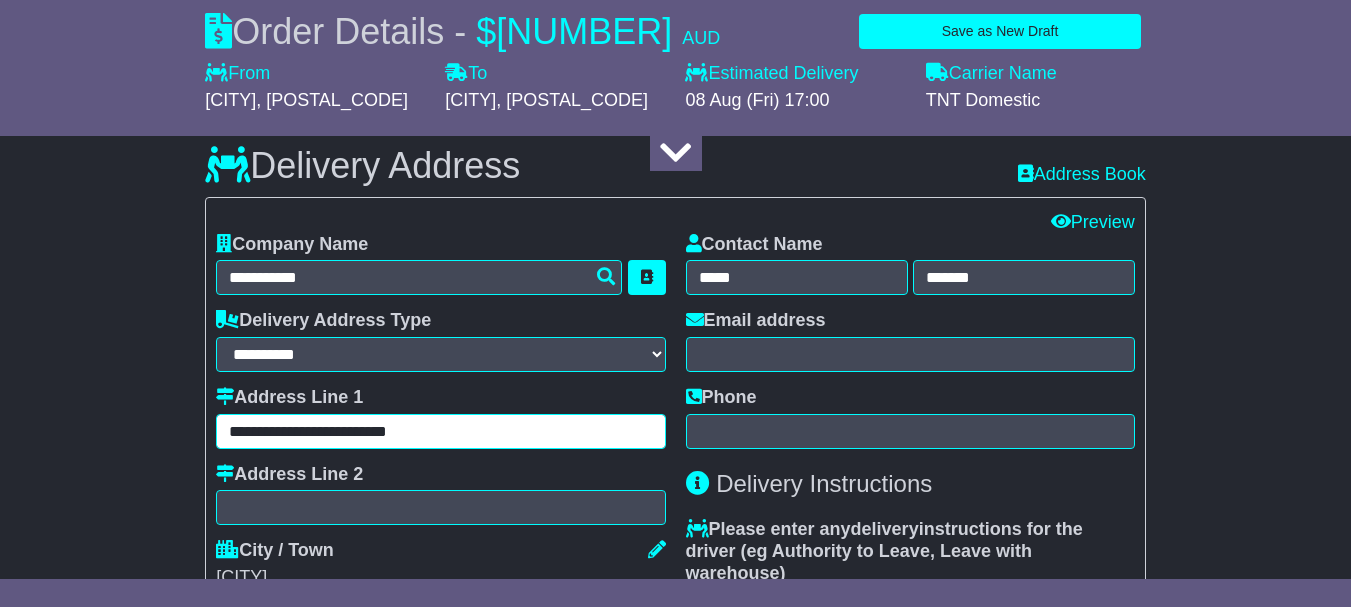 type on "**********" 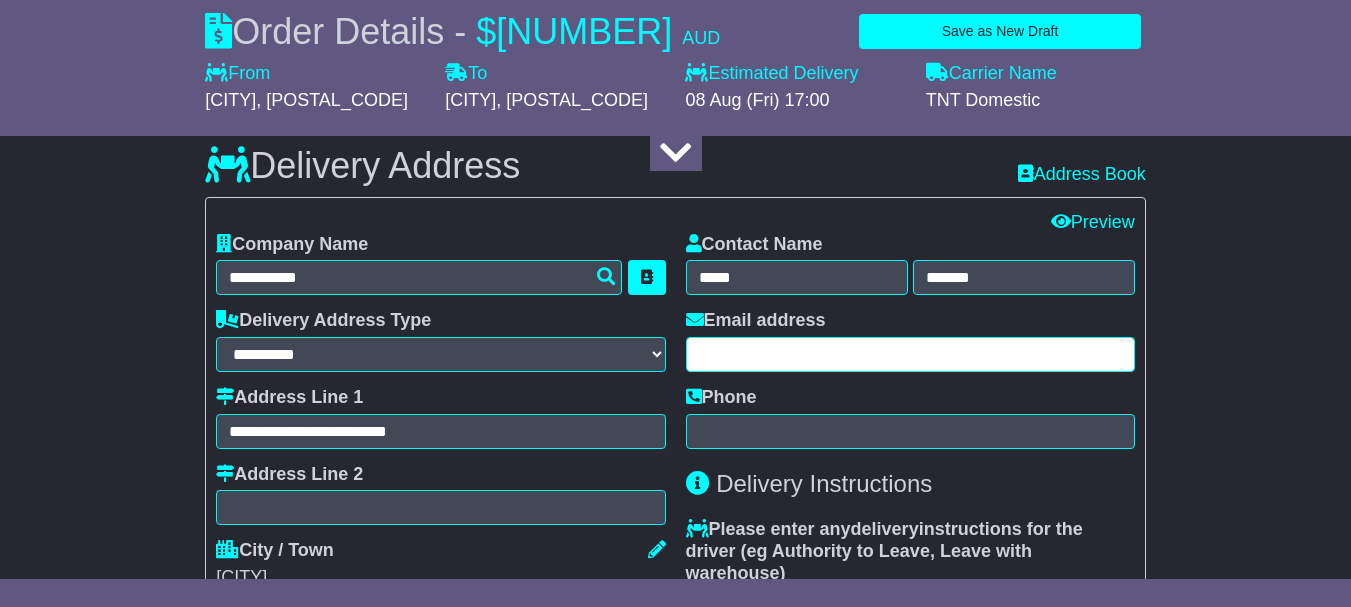 click at bounding box center [910, 354] 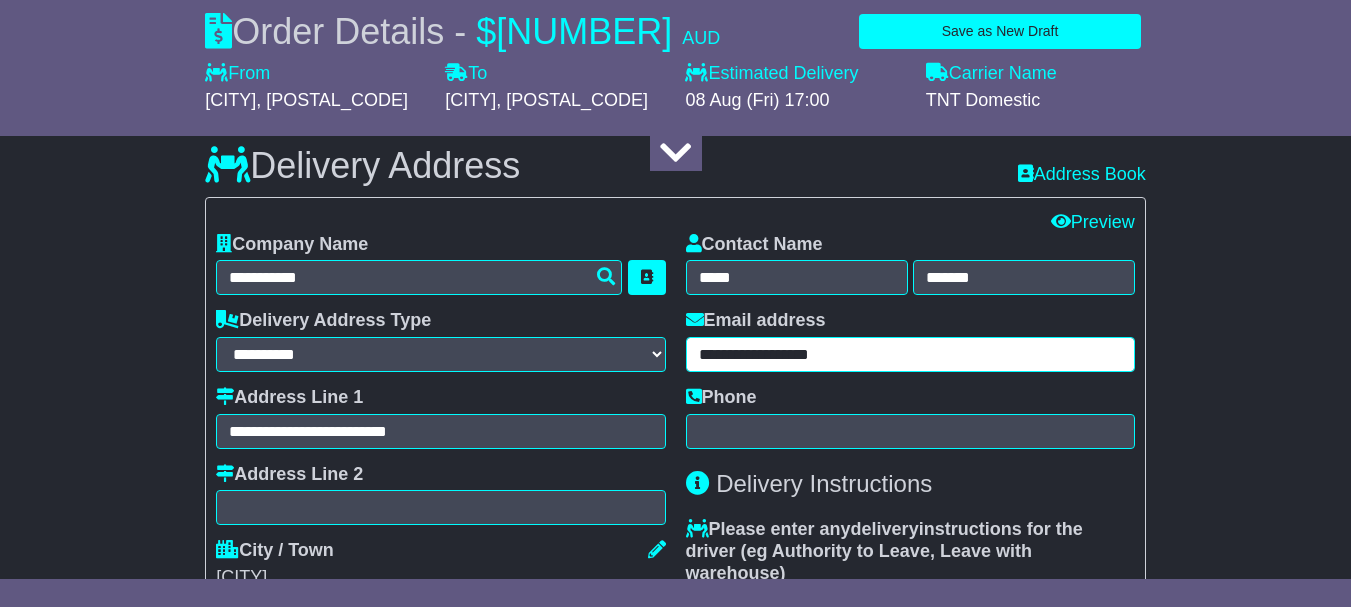 type on "**********" 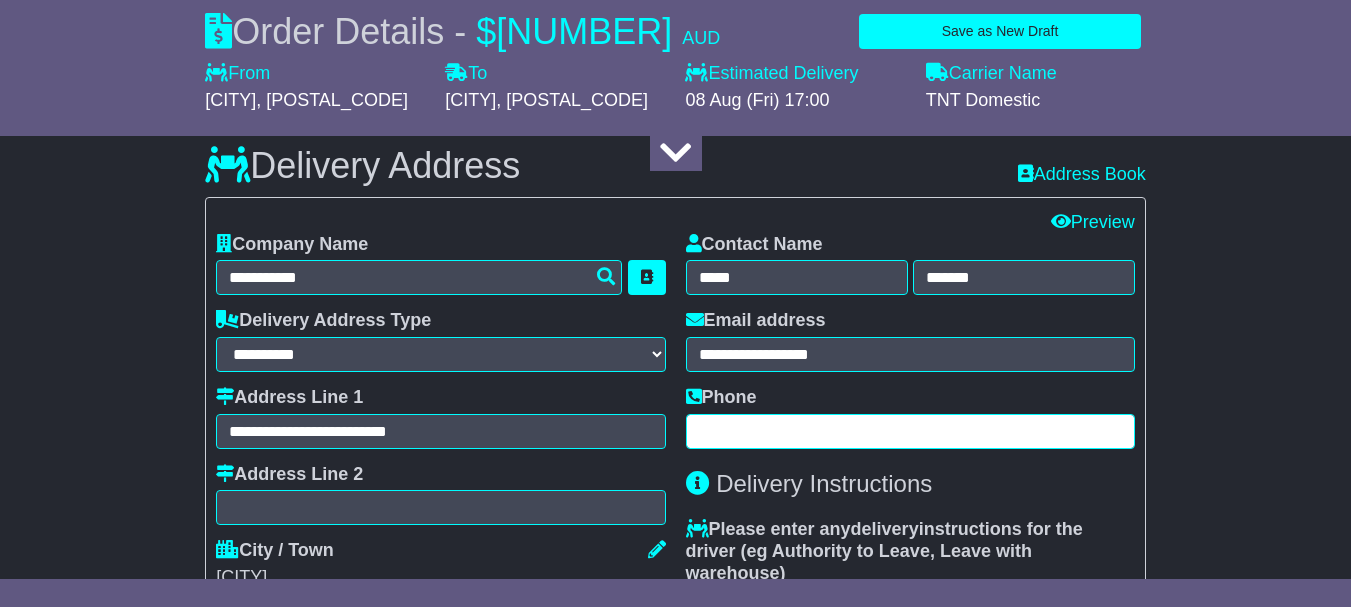 click at bounding box center [910, 431] 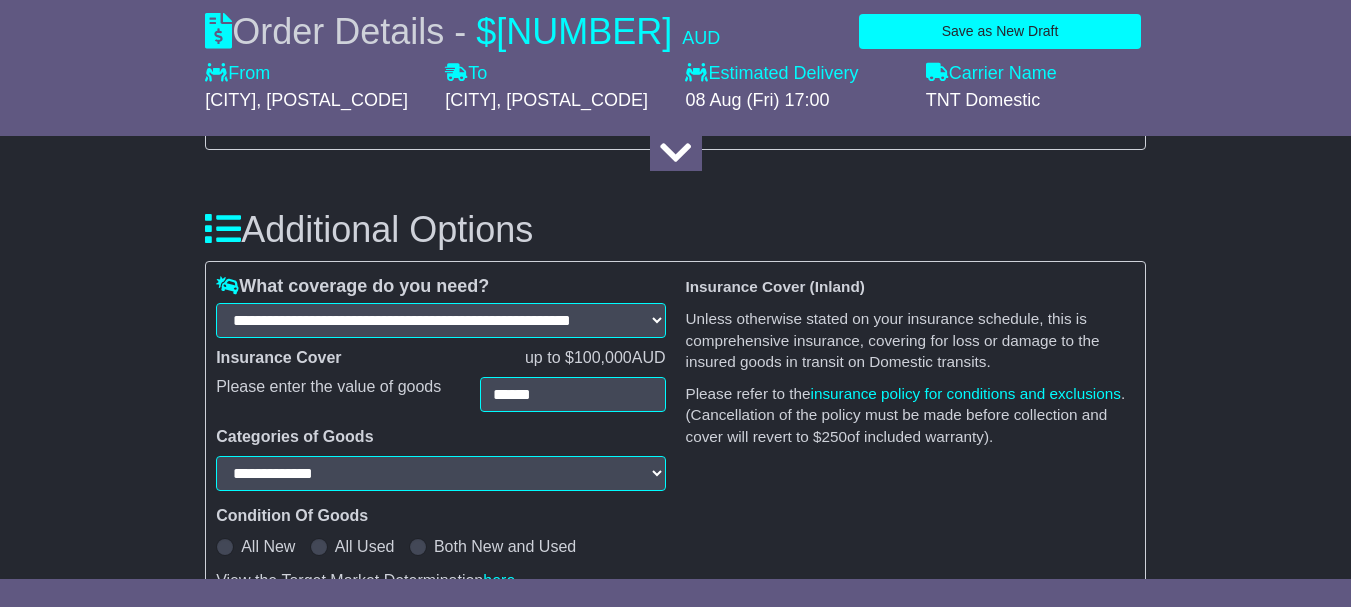 scroll, scrollTop: 2100, scrollLeft: 0, axis: vertical 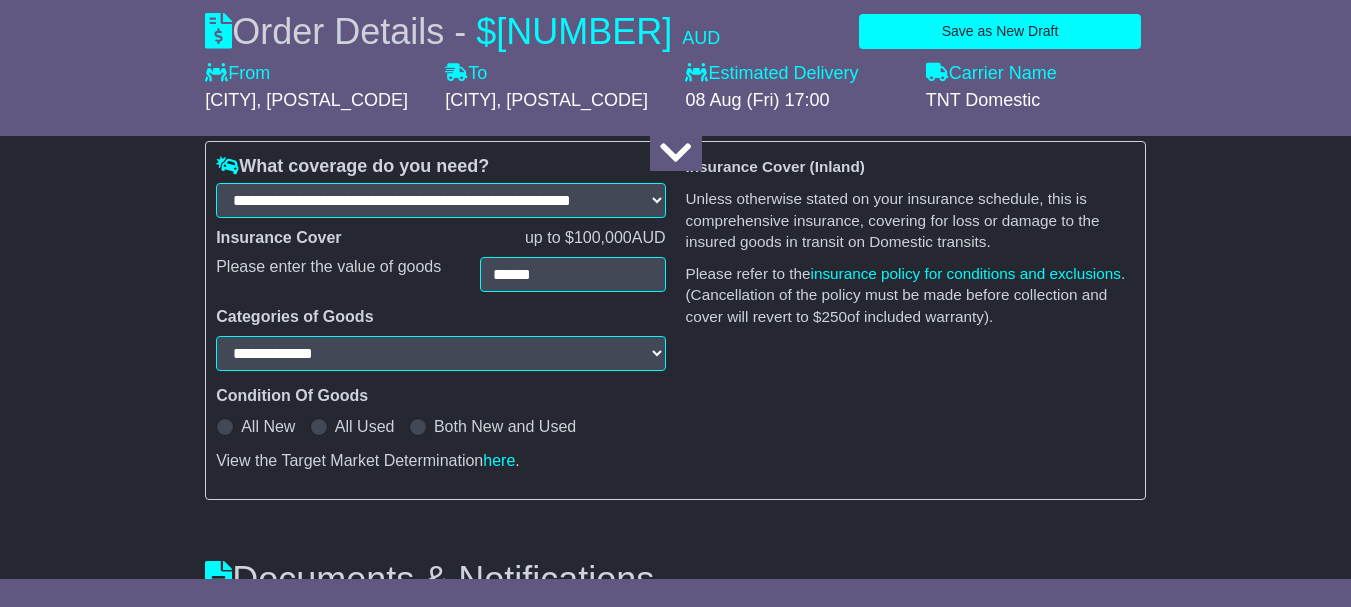 type on "**********" 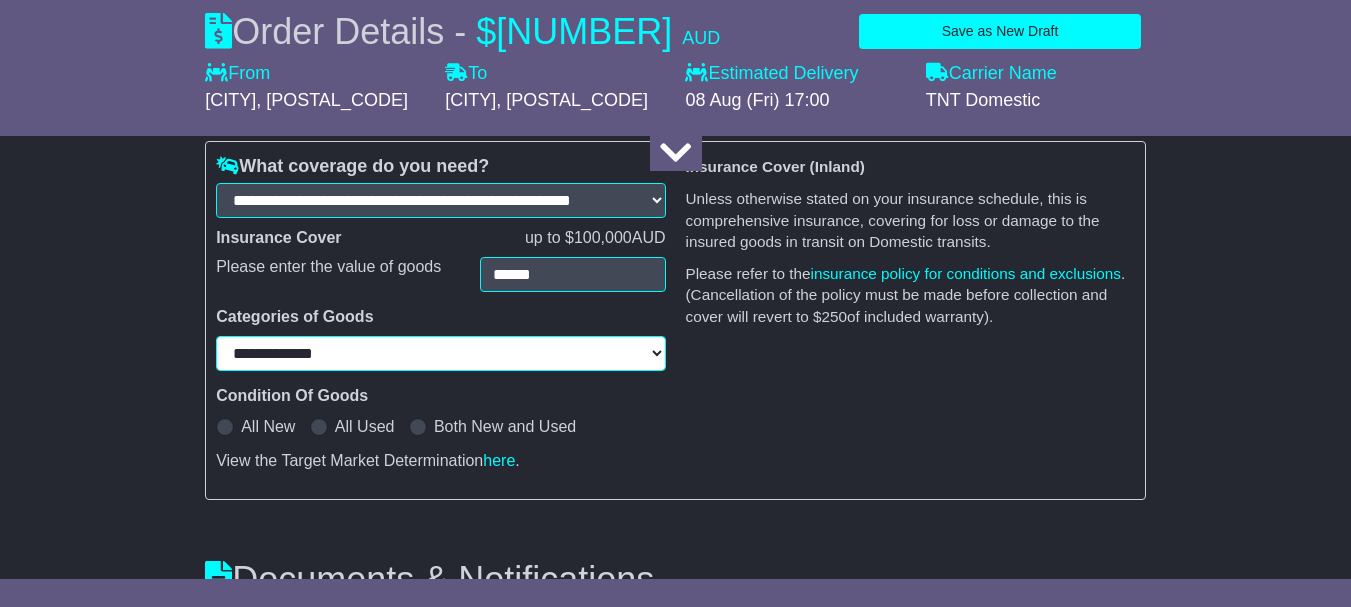click on "**********" at bounding box center (440, 353) 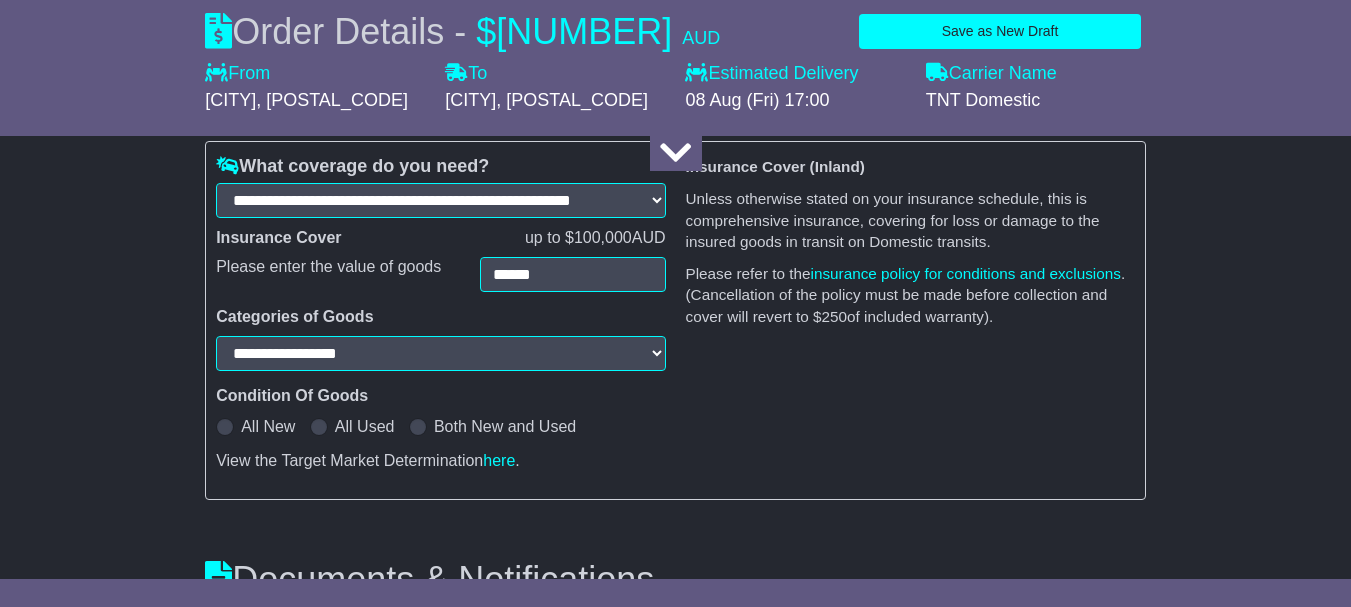 select on "**********" 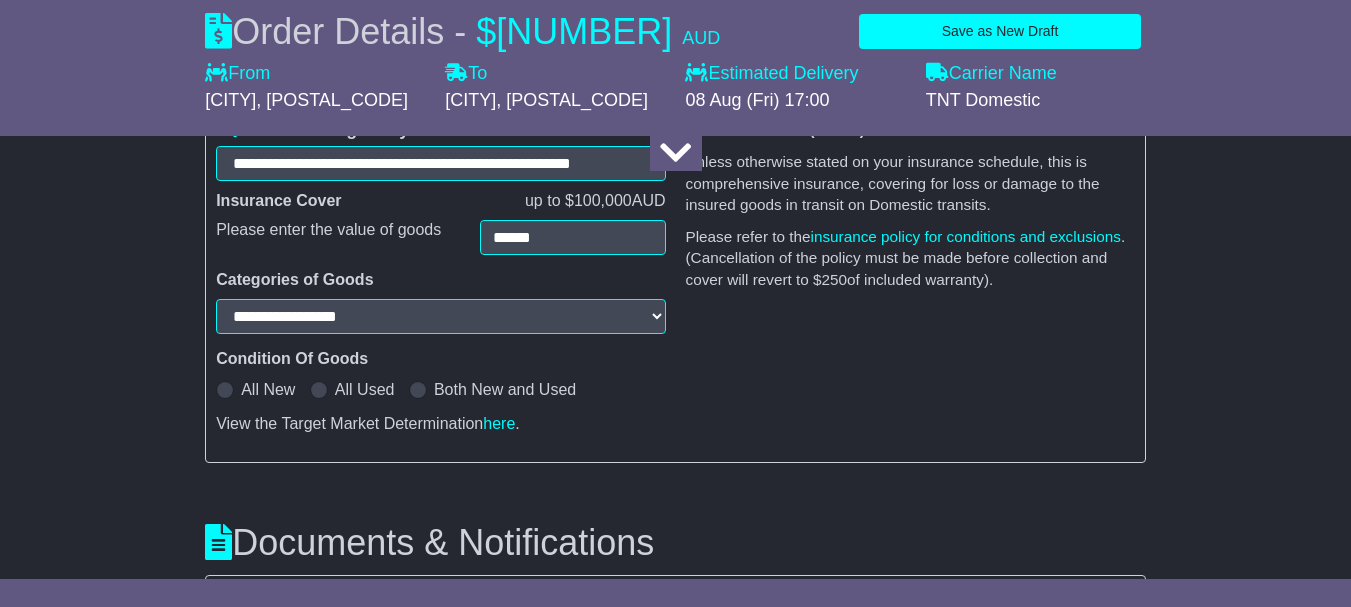 scroll, scrollTop: 2200, scrollLeft: 0, axis: vertical 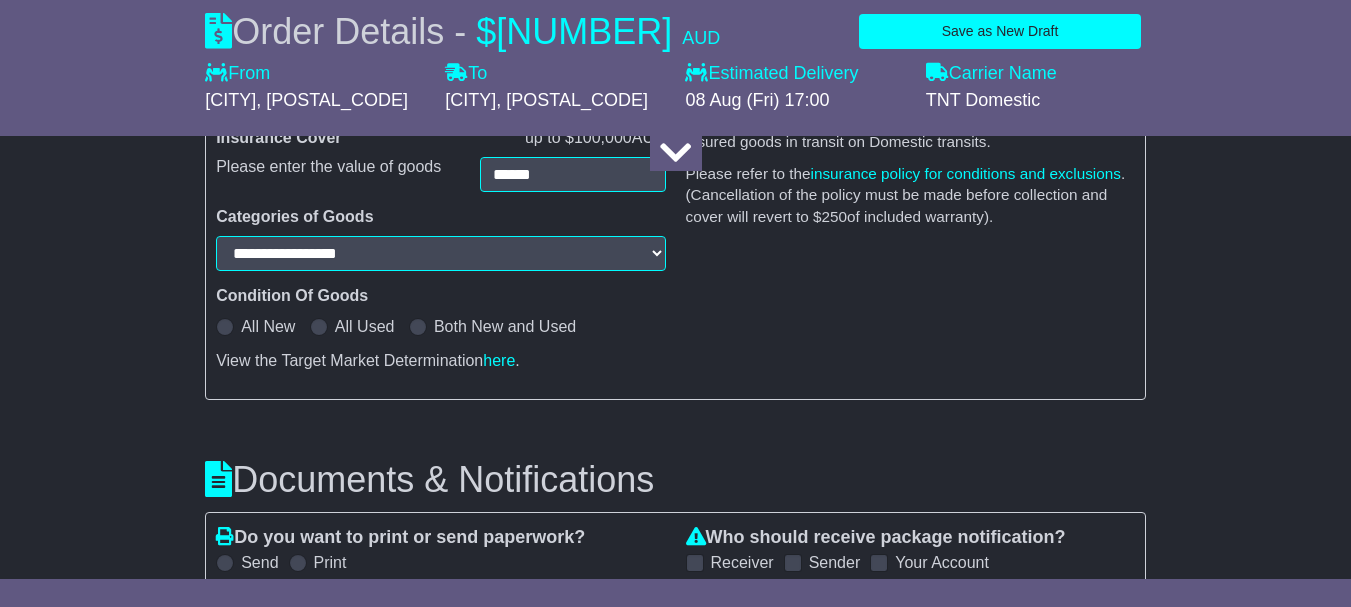 click at bounding box center (225, 327) 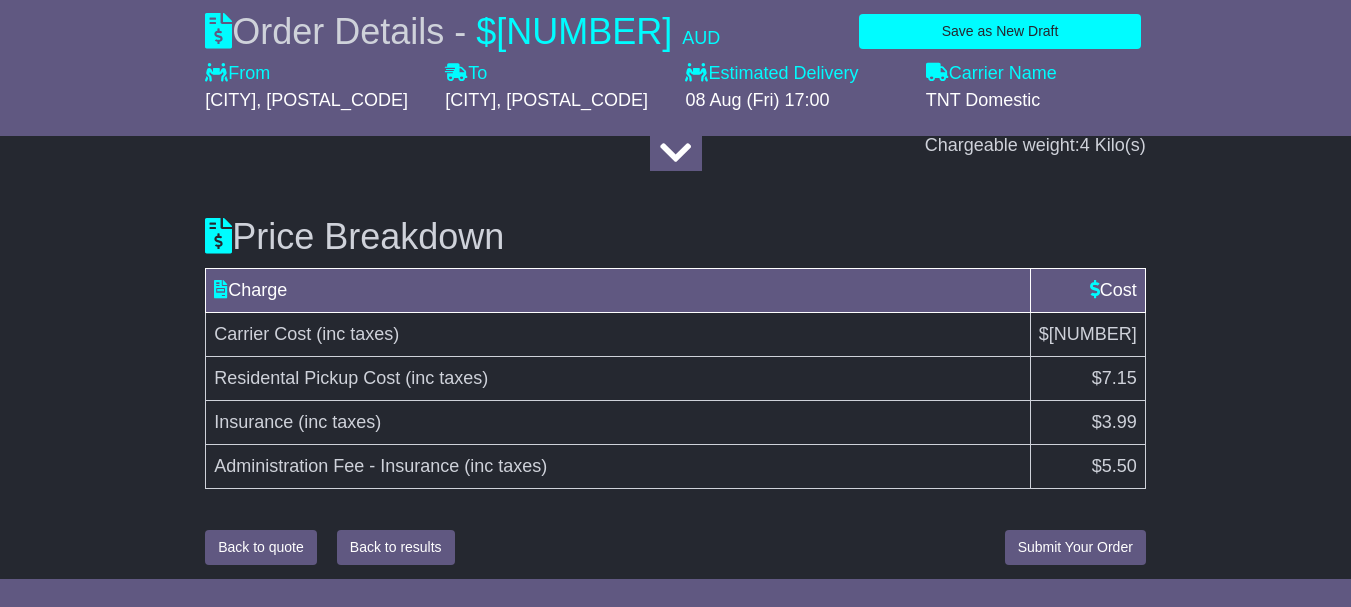 scroll, scrollTop: 2938, scrollLeft: 0, axis: vertical 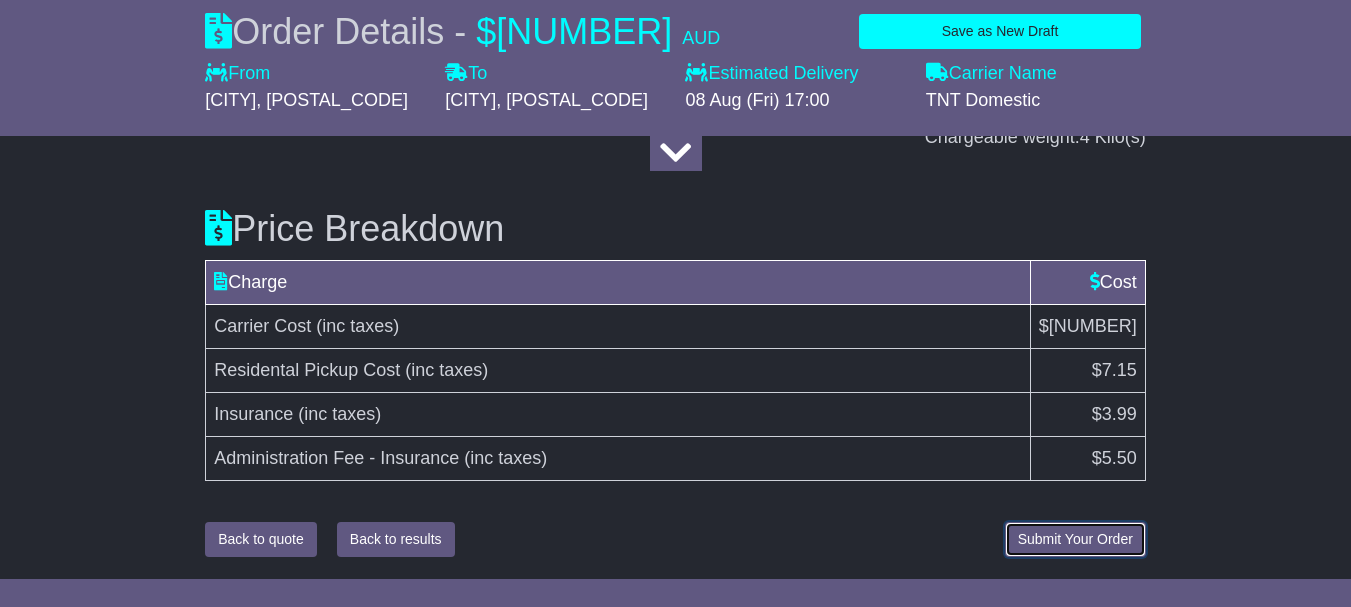 click on "Submit Your Order" at bounding box center (1075, 539) 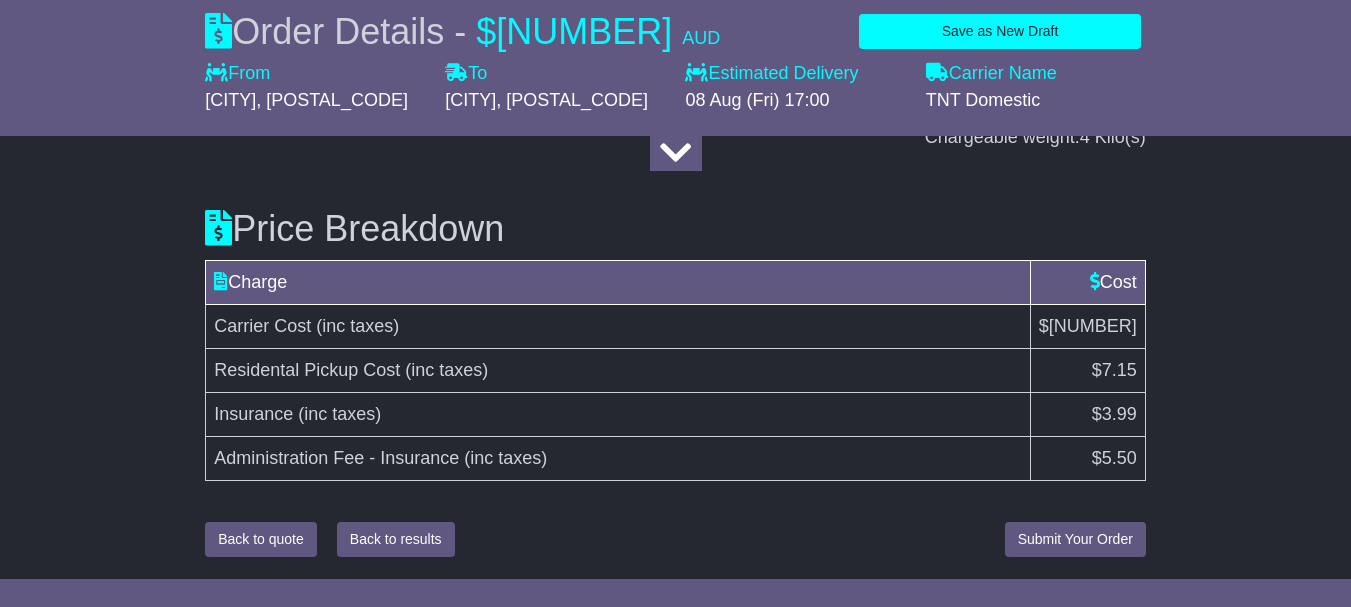 scroll, scrollTop: 2689, scrollLeft: 0, axis: vertical 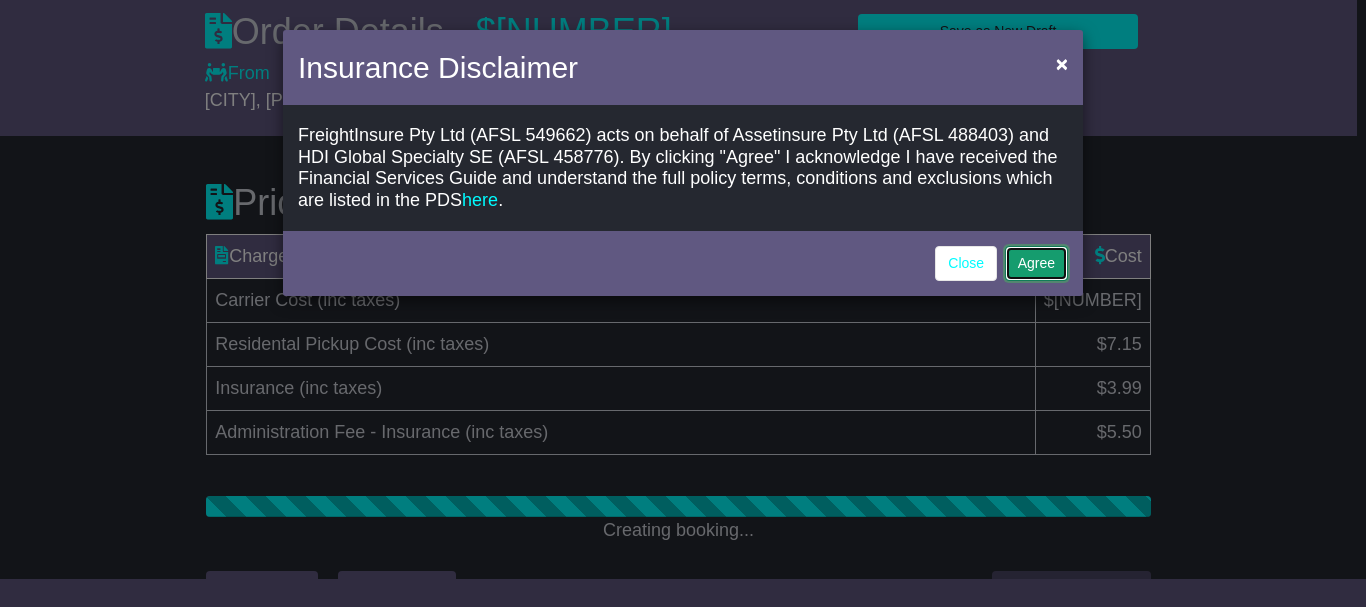 click on "Agree" 